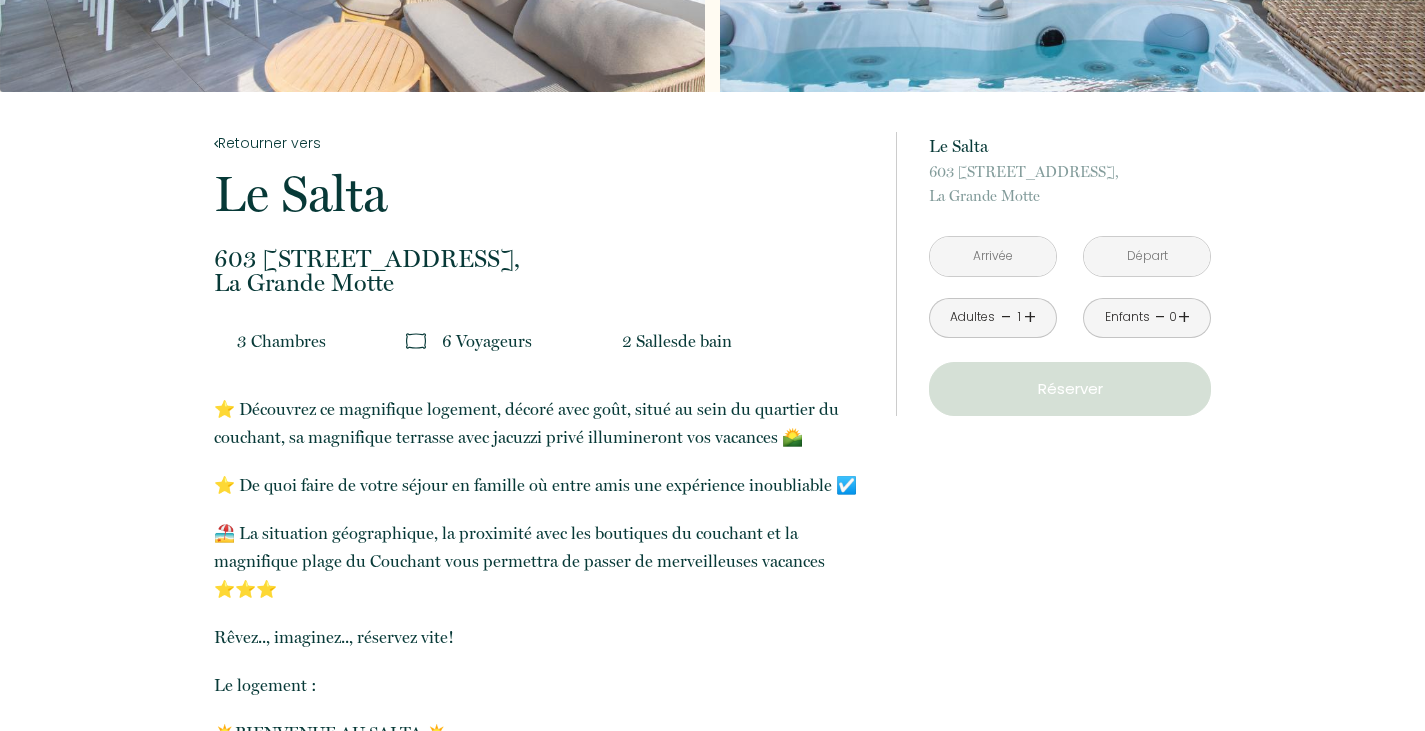 scroll, scrollTop: 300, scrollLeft: 0, axis: vertical 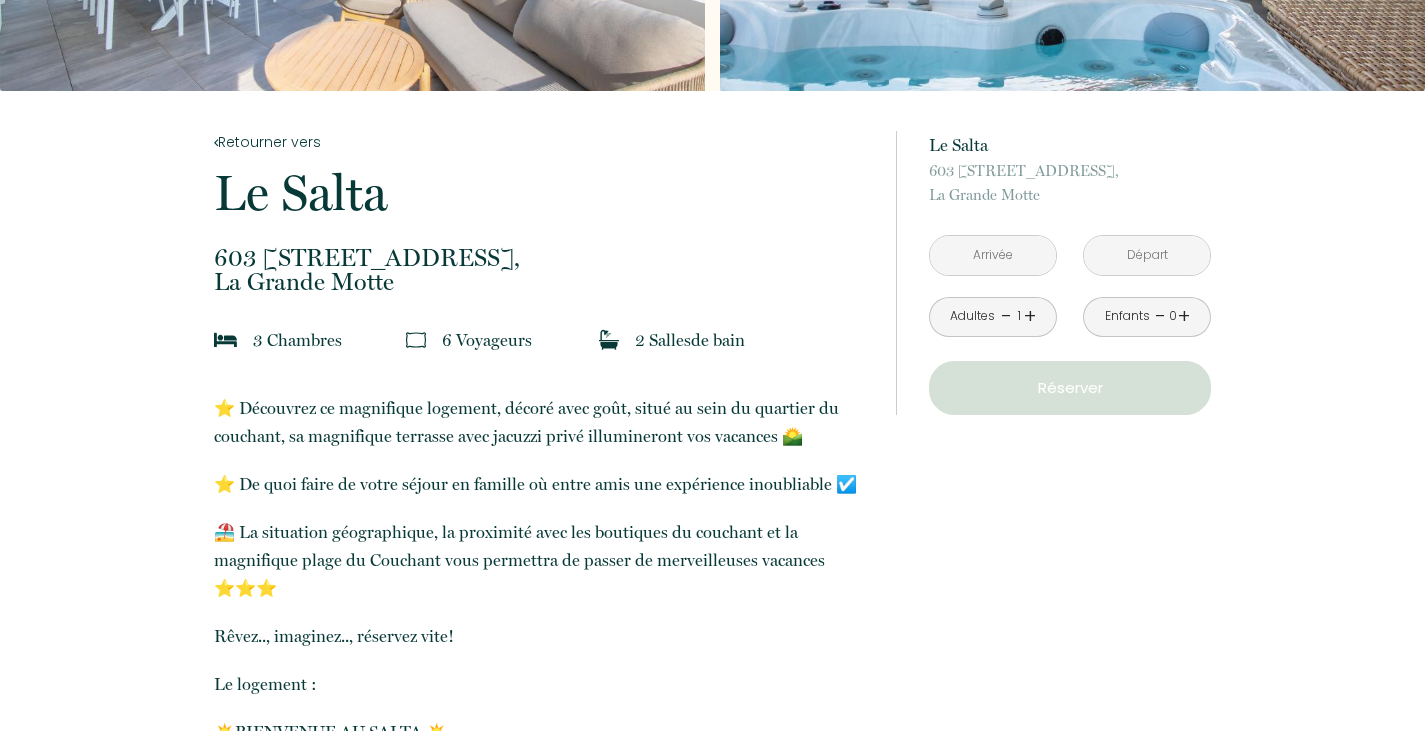click at bounding box center [993, 255] 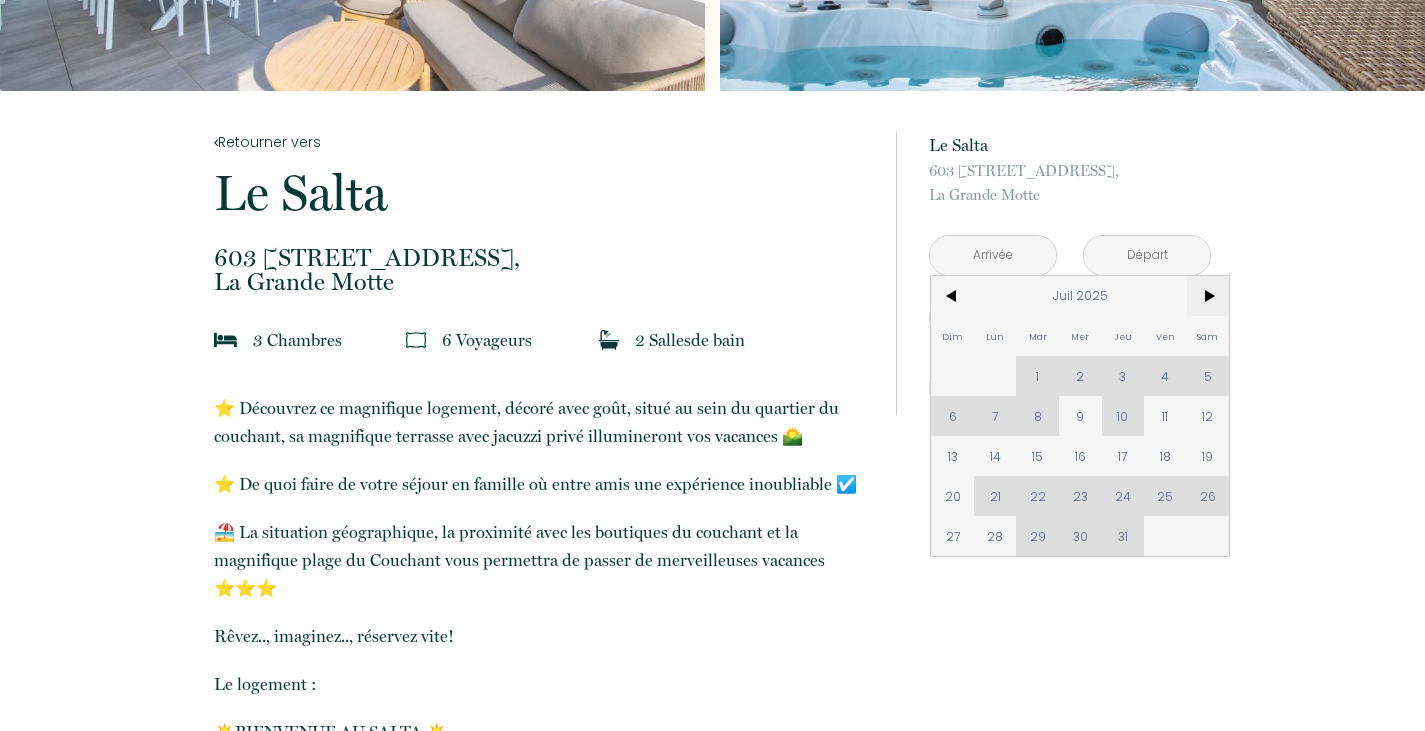 click on ">" at bounding box center [1208, 296] 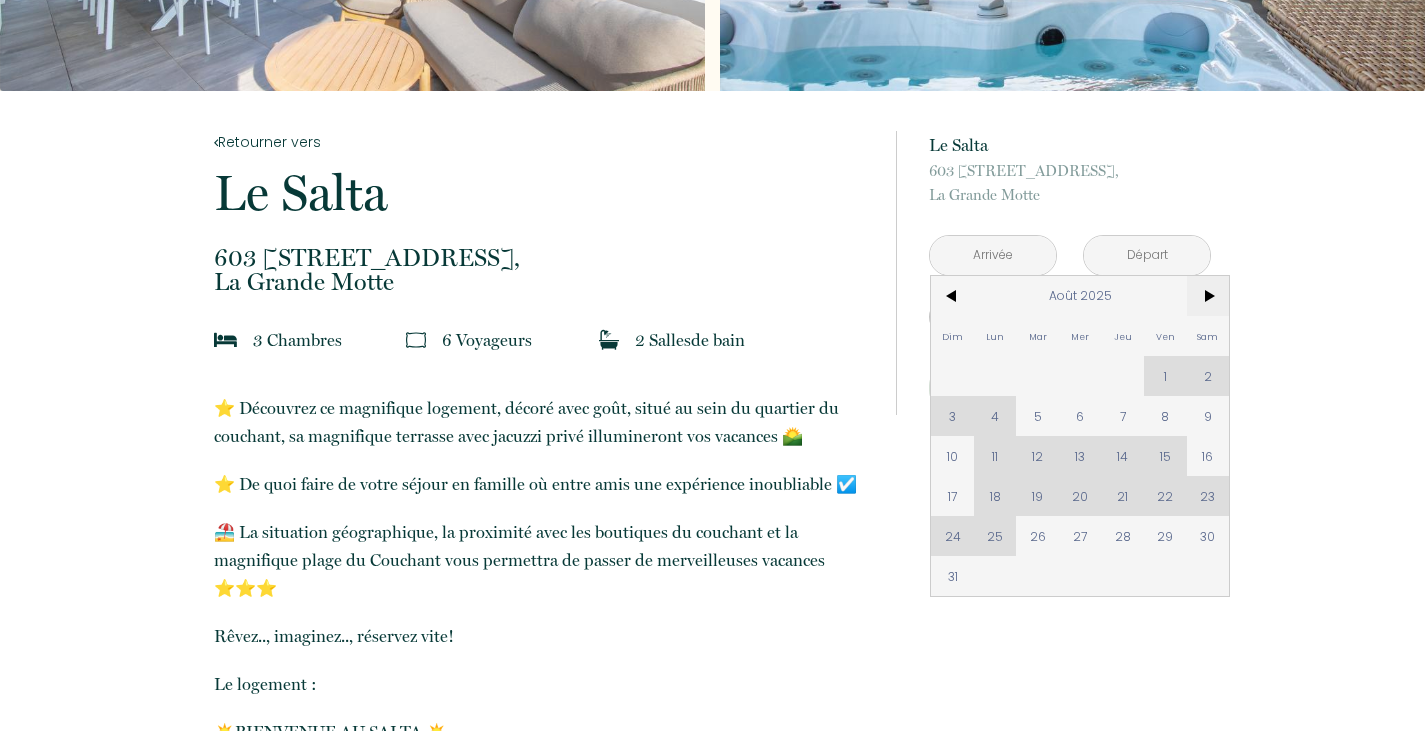 click on ">" at bounding box center [1208, 296] 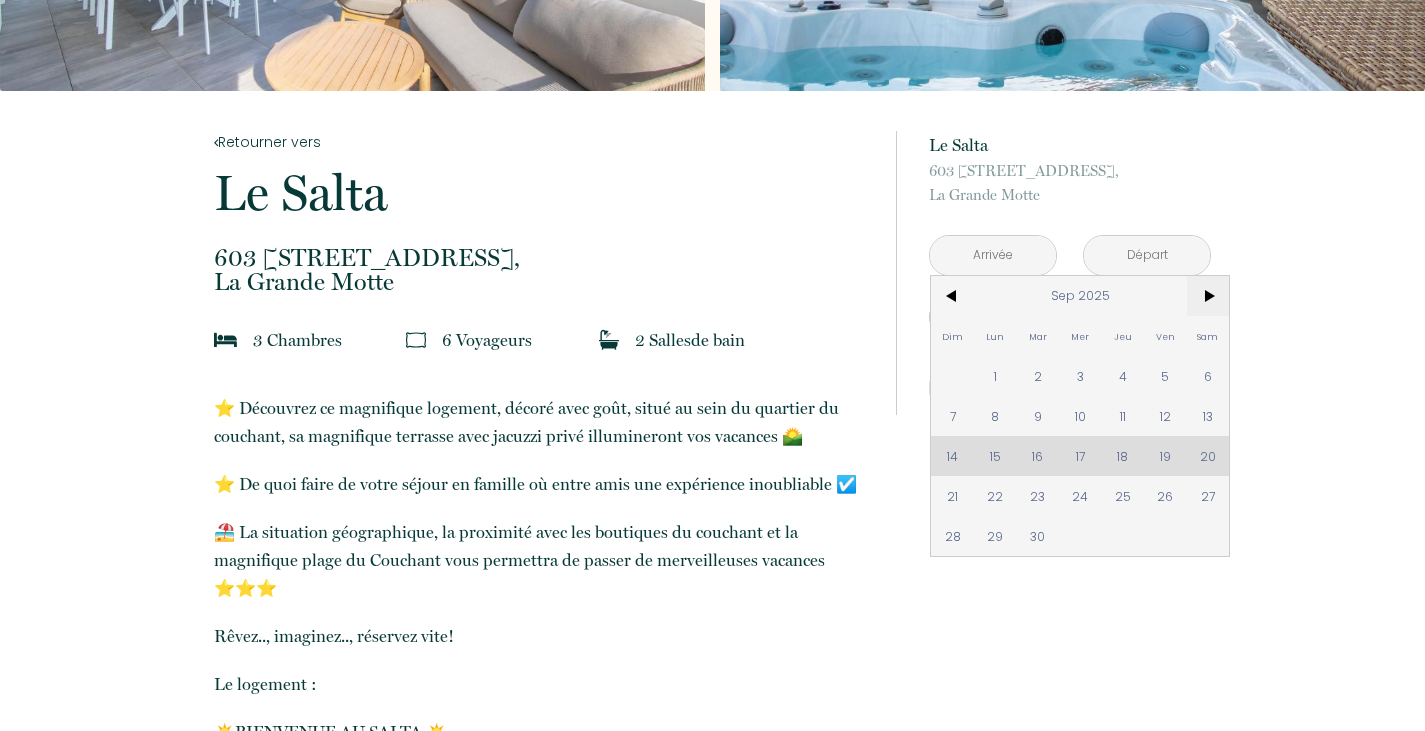 click on ">" at bounding box center [1208, 296] 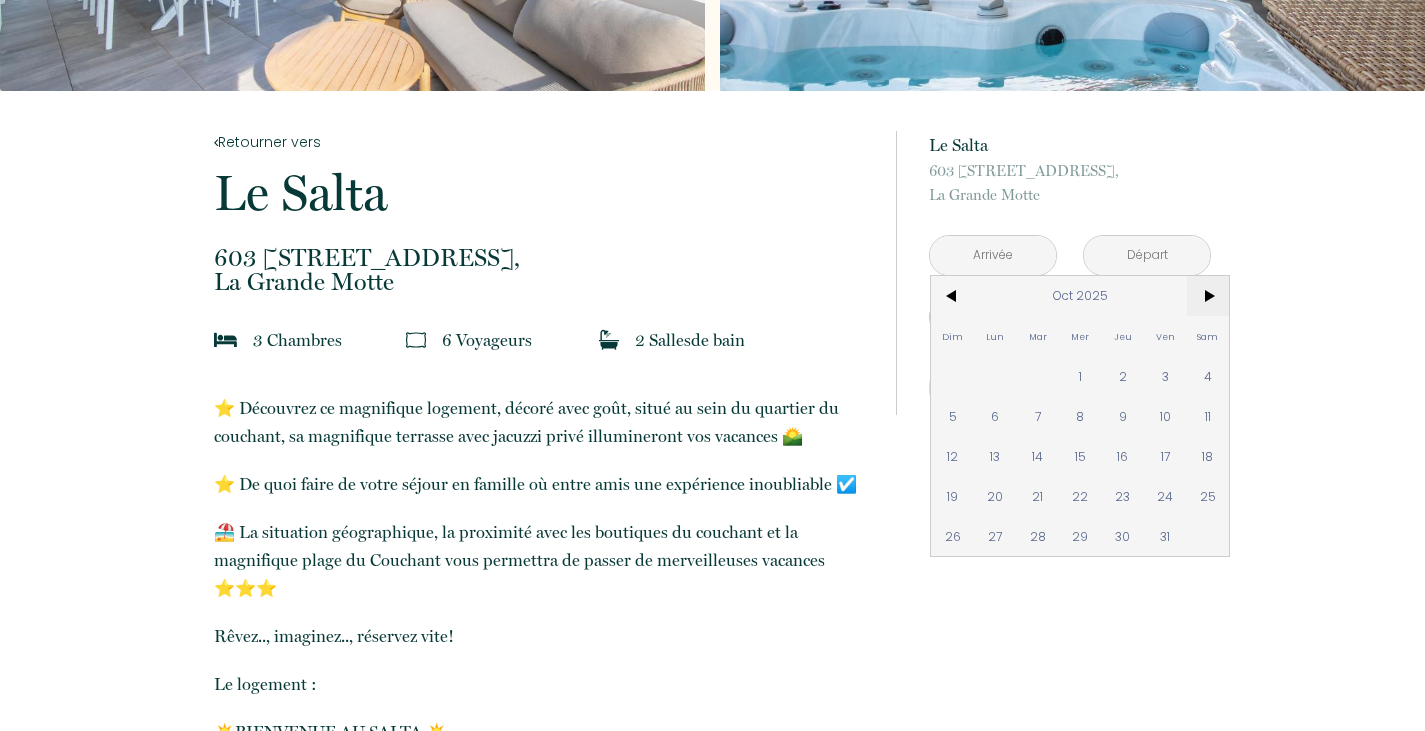 click on ">" at bounding box center [1208, 296] 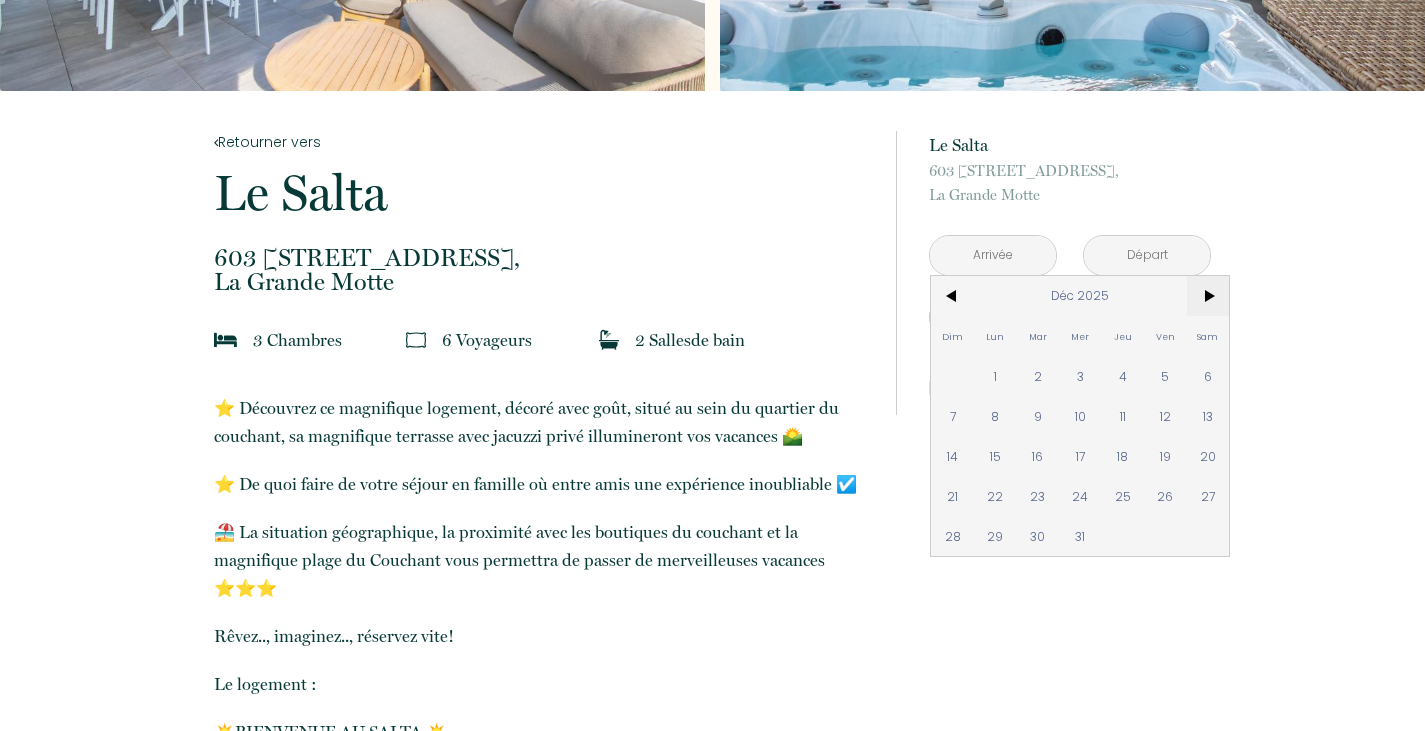 click on ">" at bounding box center (1208, 296) 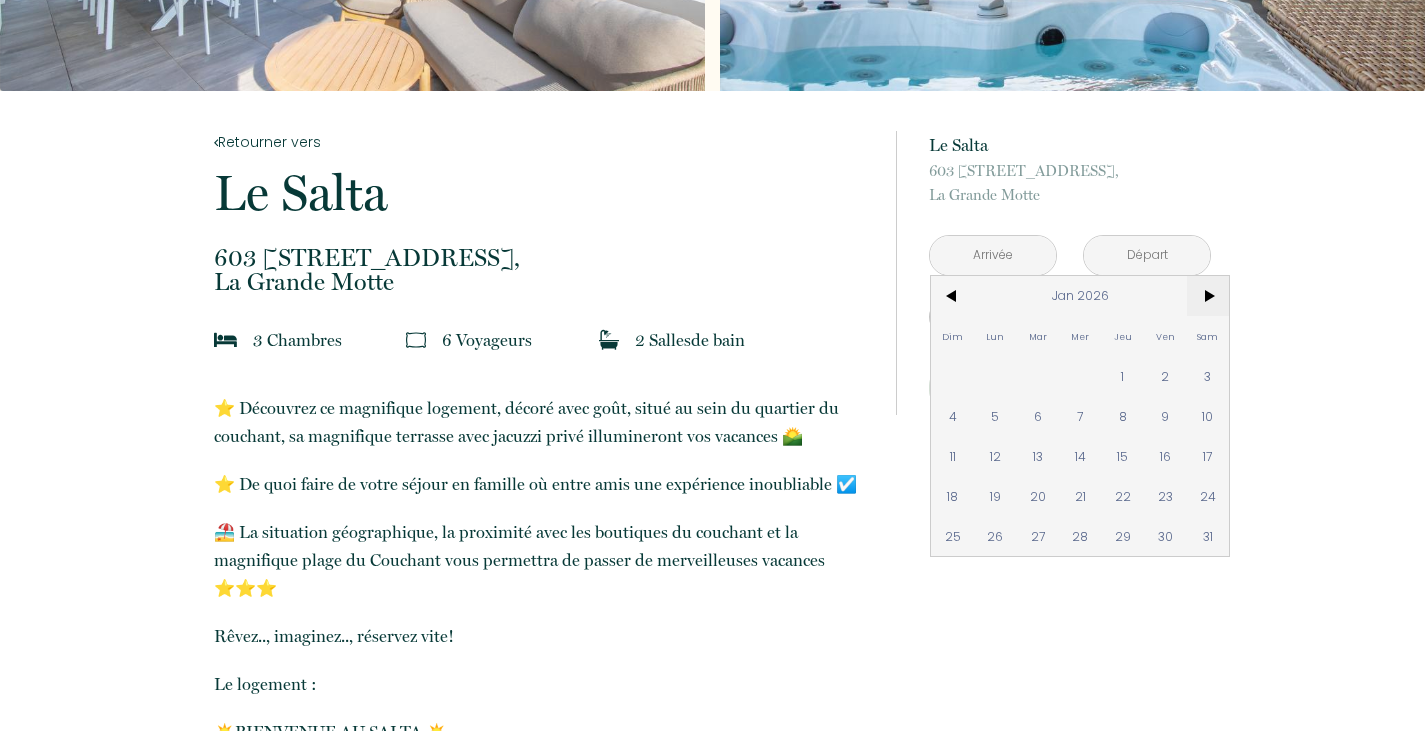 click on ">" at bounding box center (1208, 296) 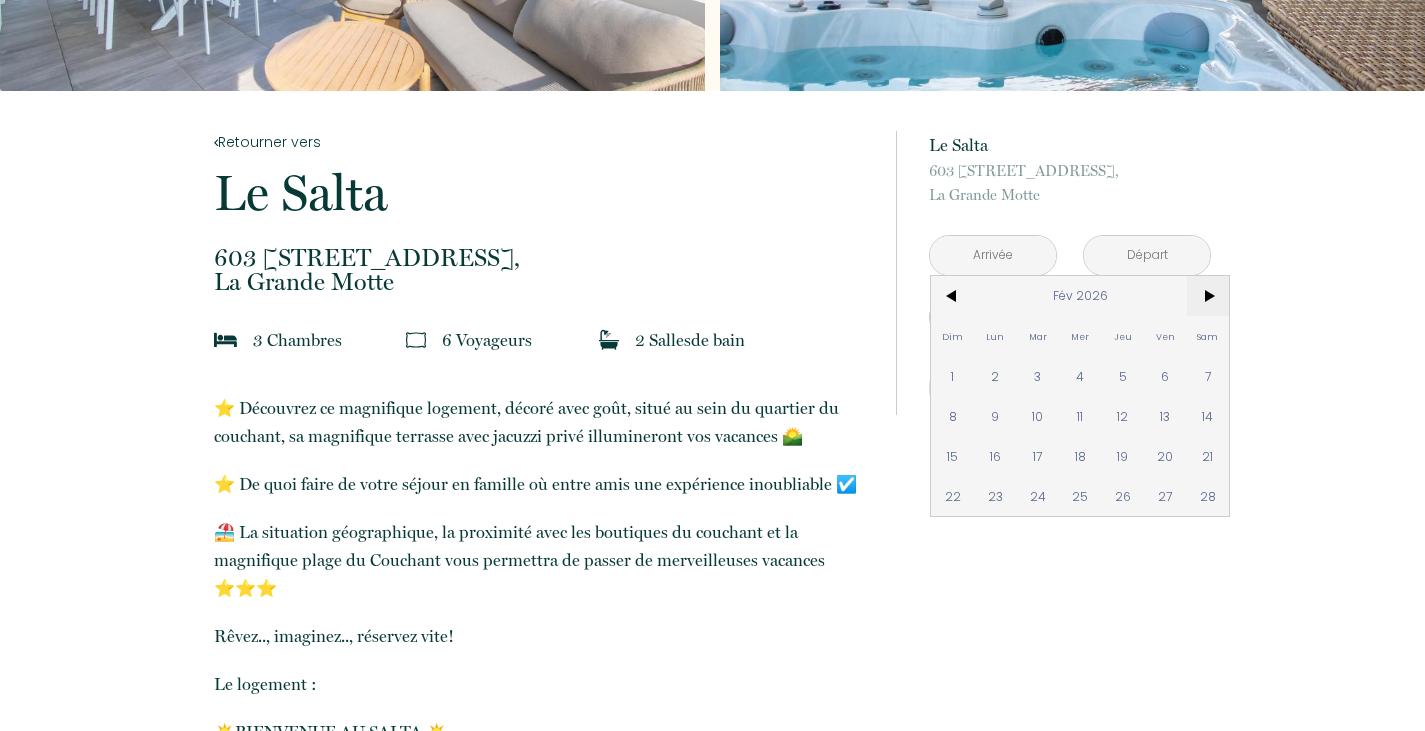 click on ">" at bounding box center [1208, 296] 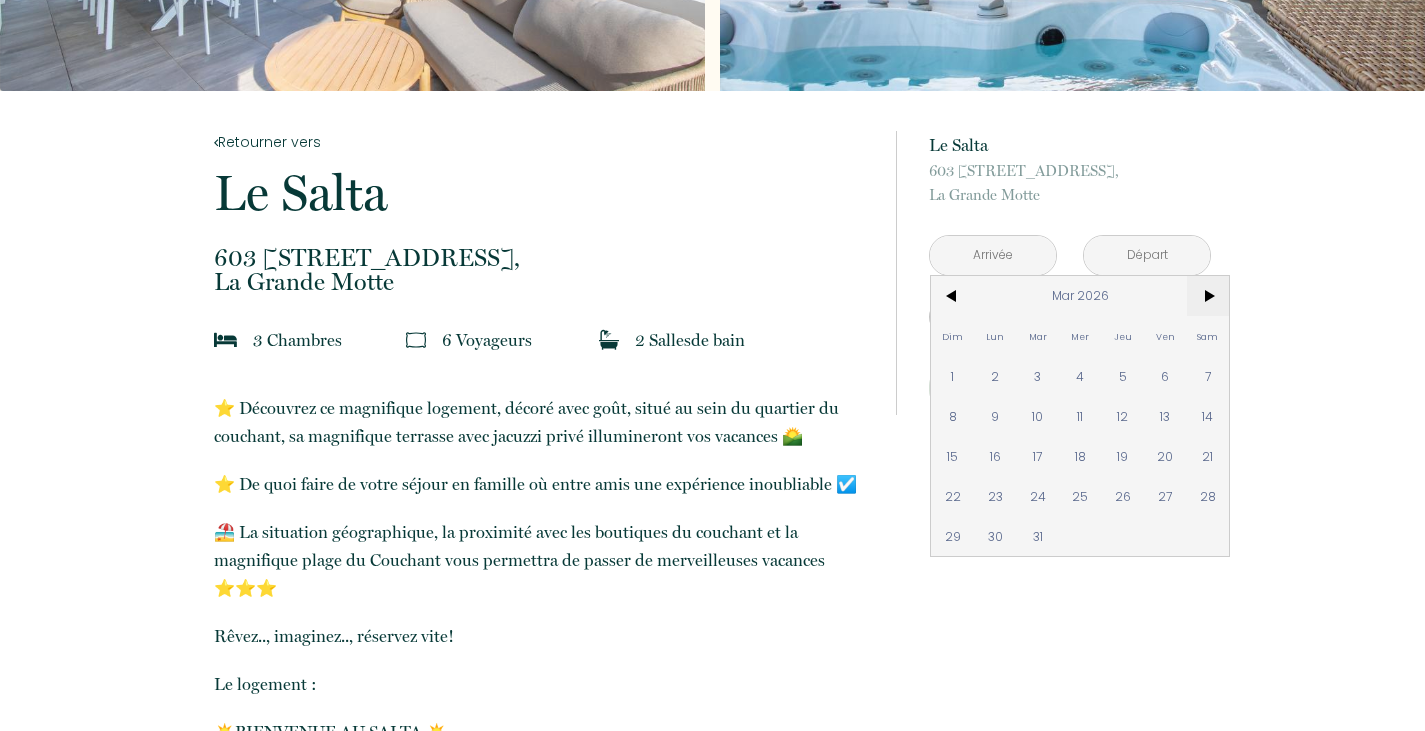 click on ">" at bounding box center (1208, 296) 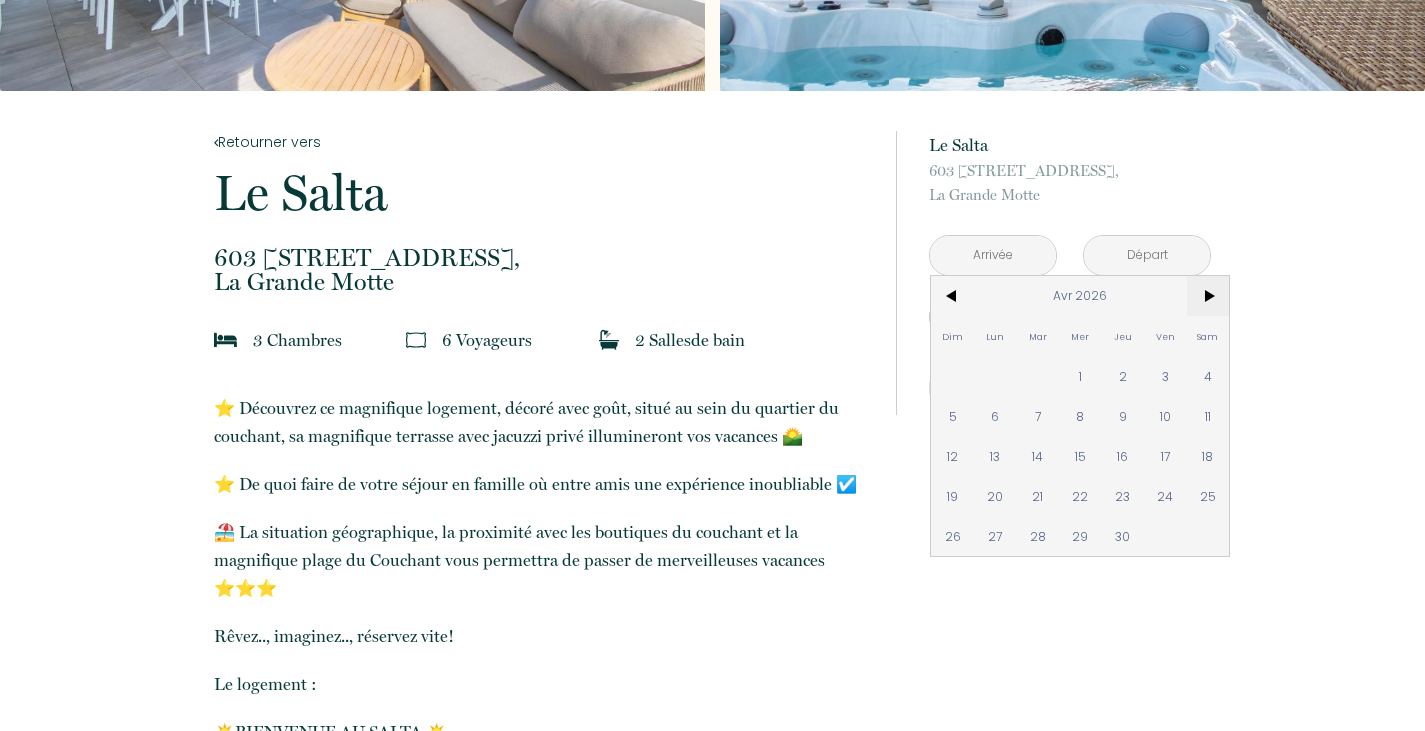 click on ">" at bounding box center (1208, 296) 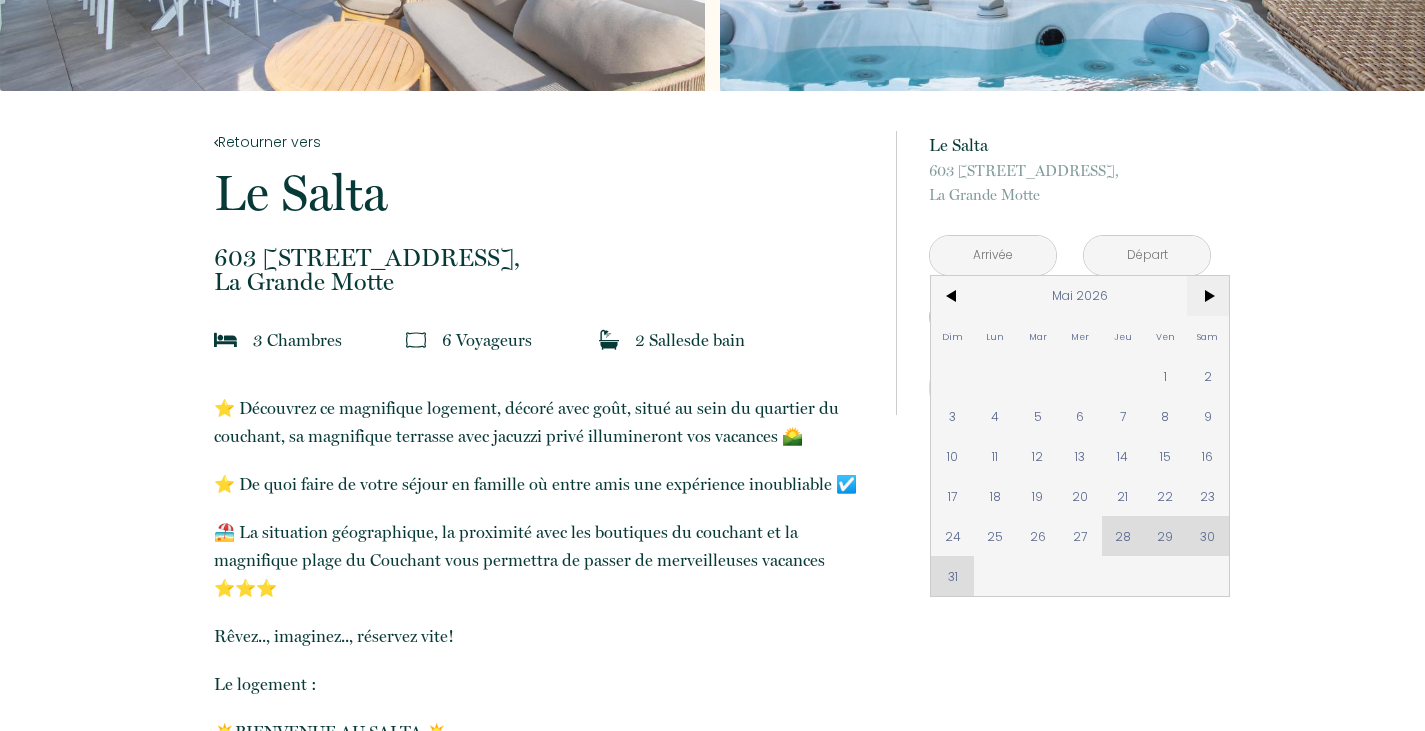 click on ">" at bounding box center [1208, 296] 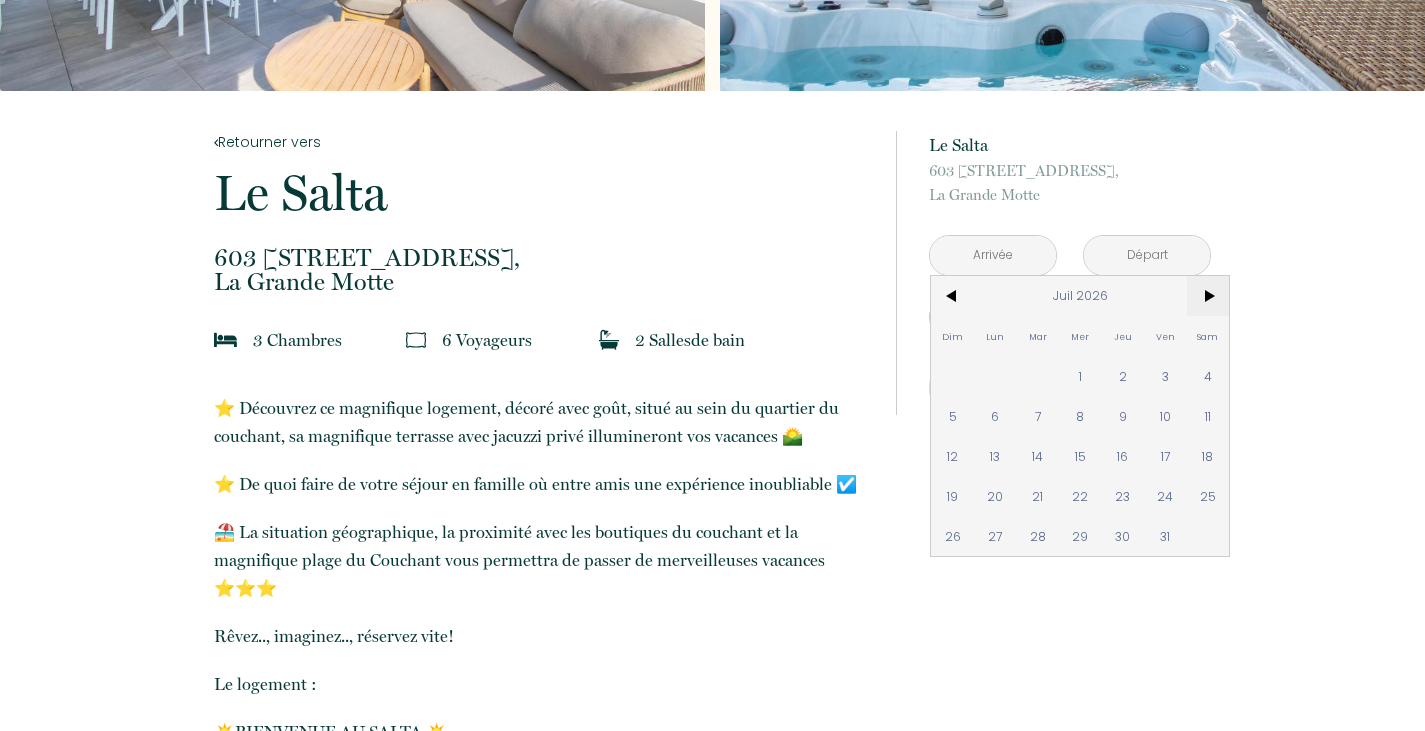 click on ">" at bounding box center (1208, 296) 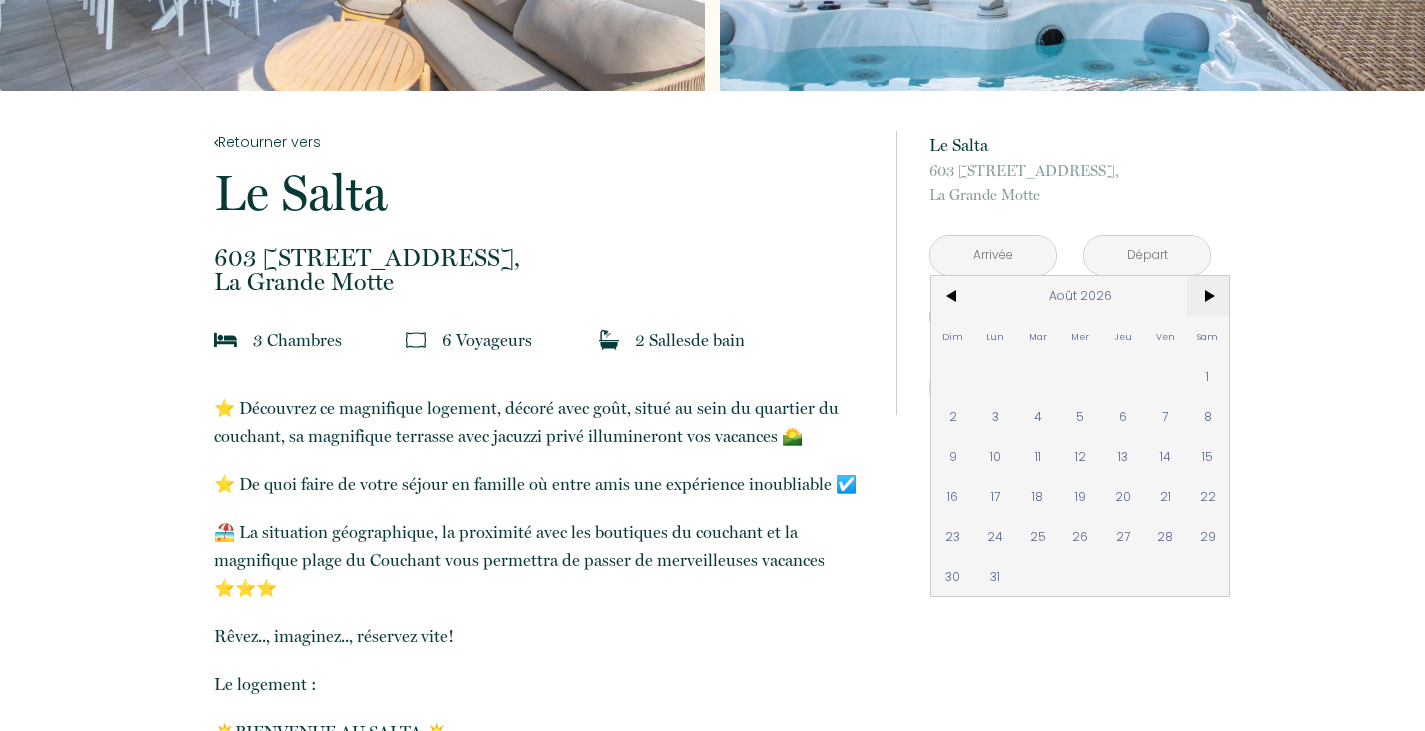 click on ">" at bounding box center (1208, 296) 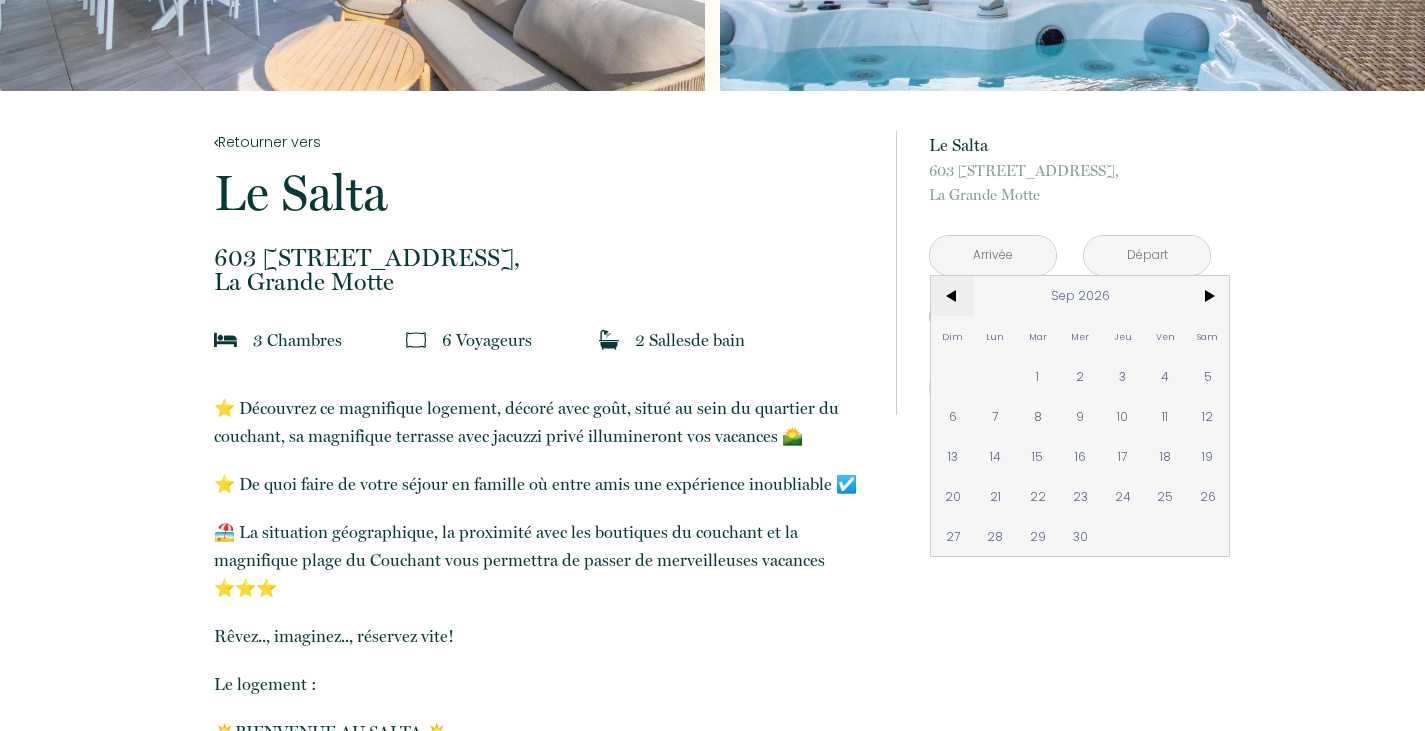 click on "<" at bounding box center (952, 296) 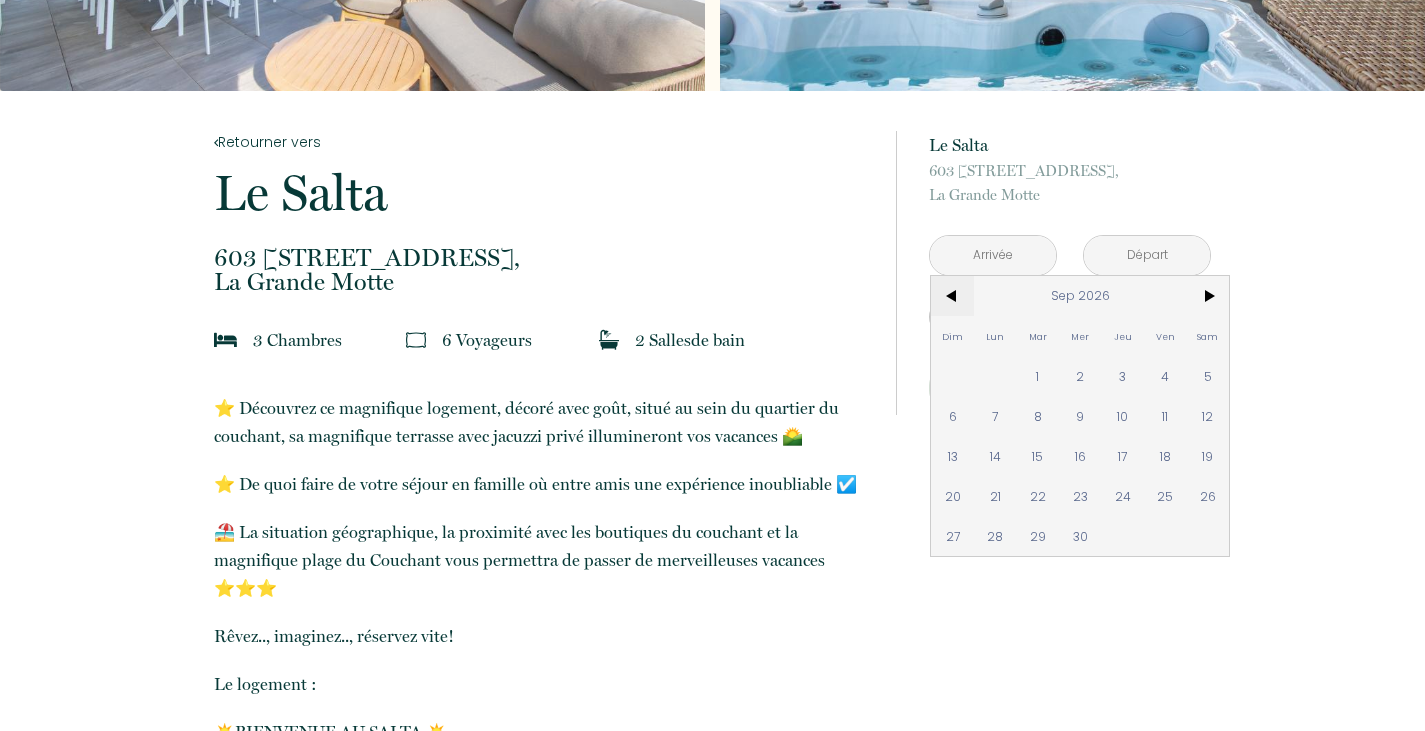 click on "<" at bounding box center [952, 296] 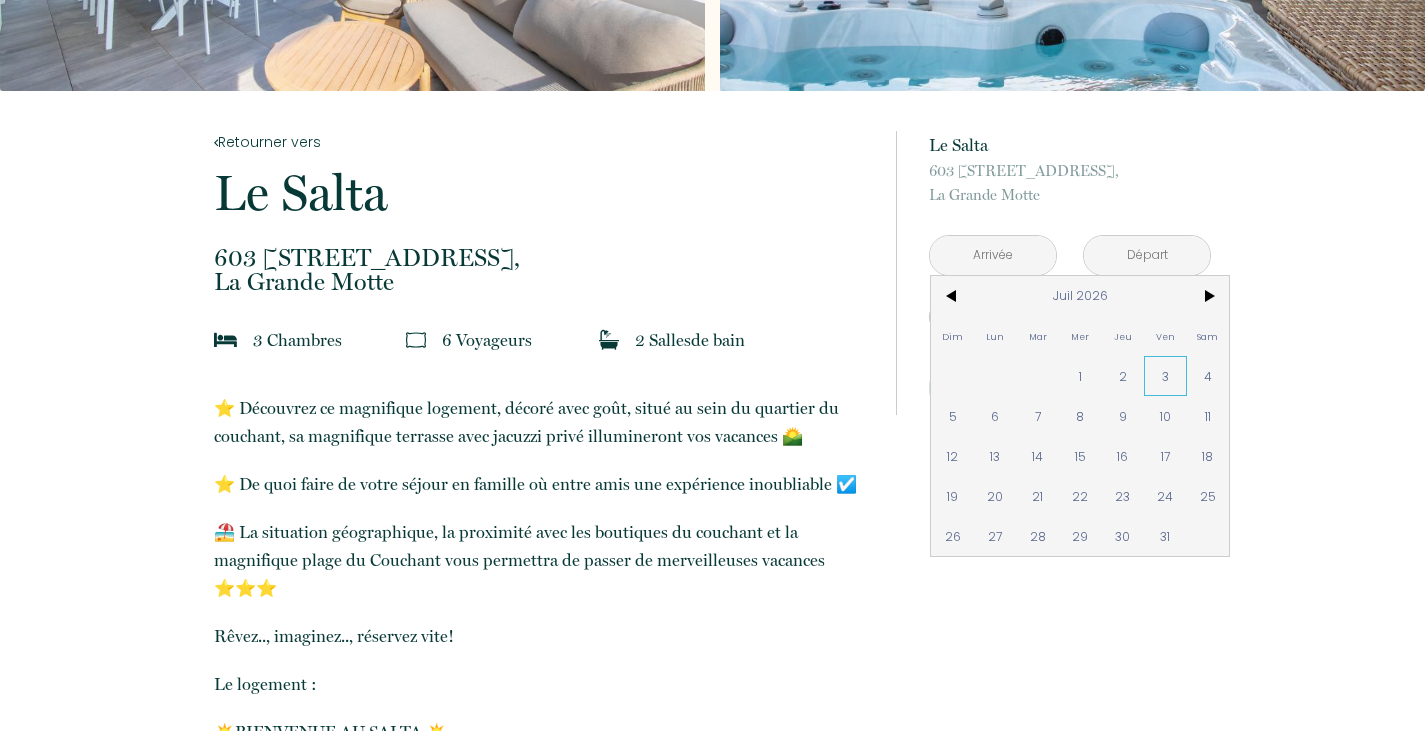 click on "3" at bounding box center [1165, 376] 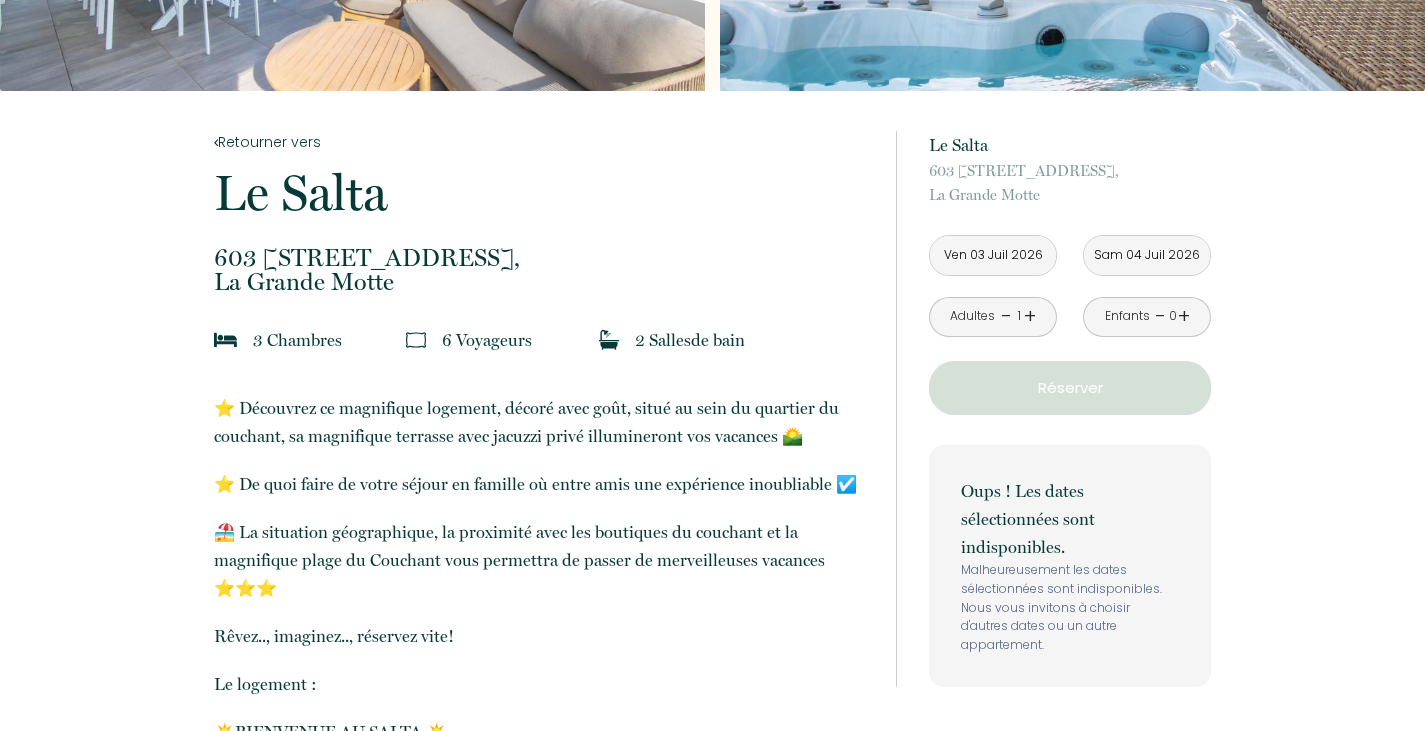 click on "[DAY] [DATE] [YEAR]" at bounding box center [1147, 255] 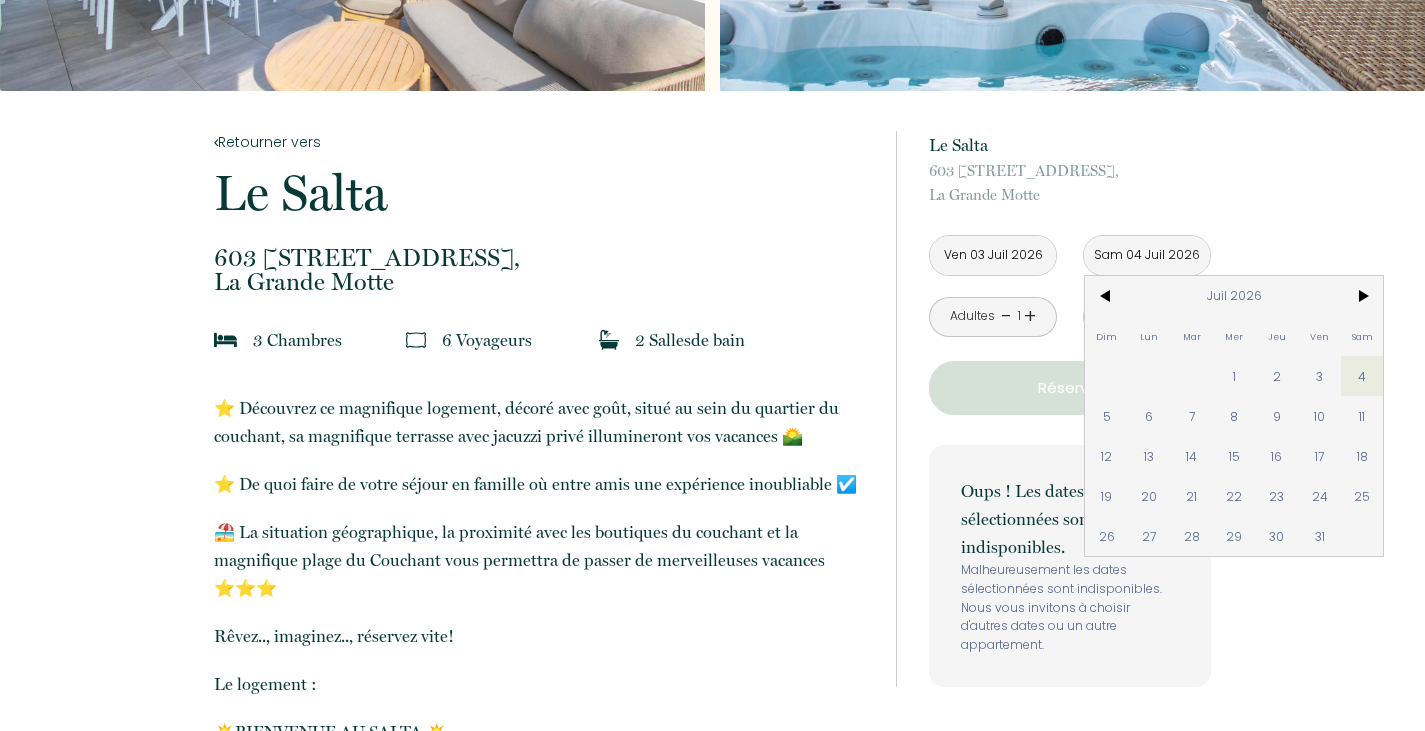 drag, startPoint x: 1314, startPoint y: 443, endPoint x: 1253, endPoint y: 442, distance: 61.008198 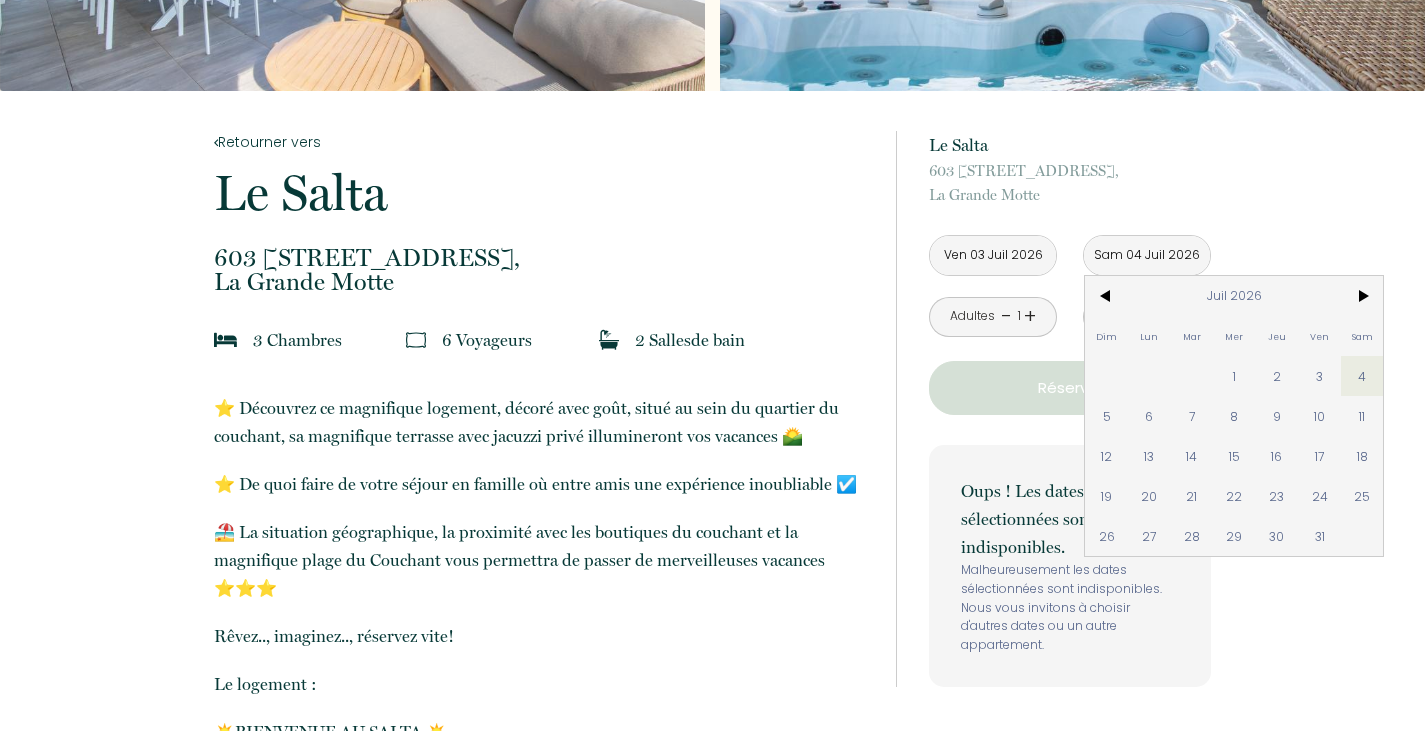 click on "10" at bounding box center [1319, 416] 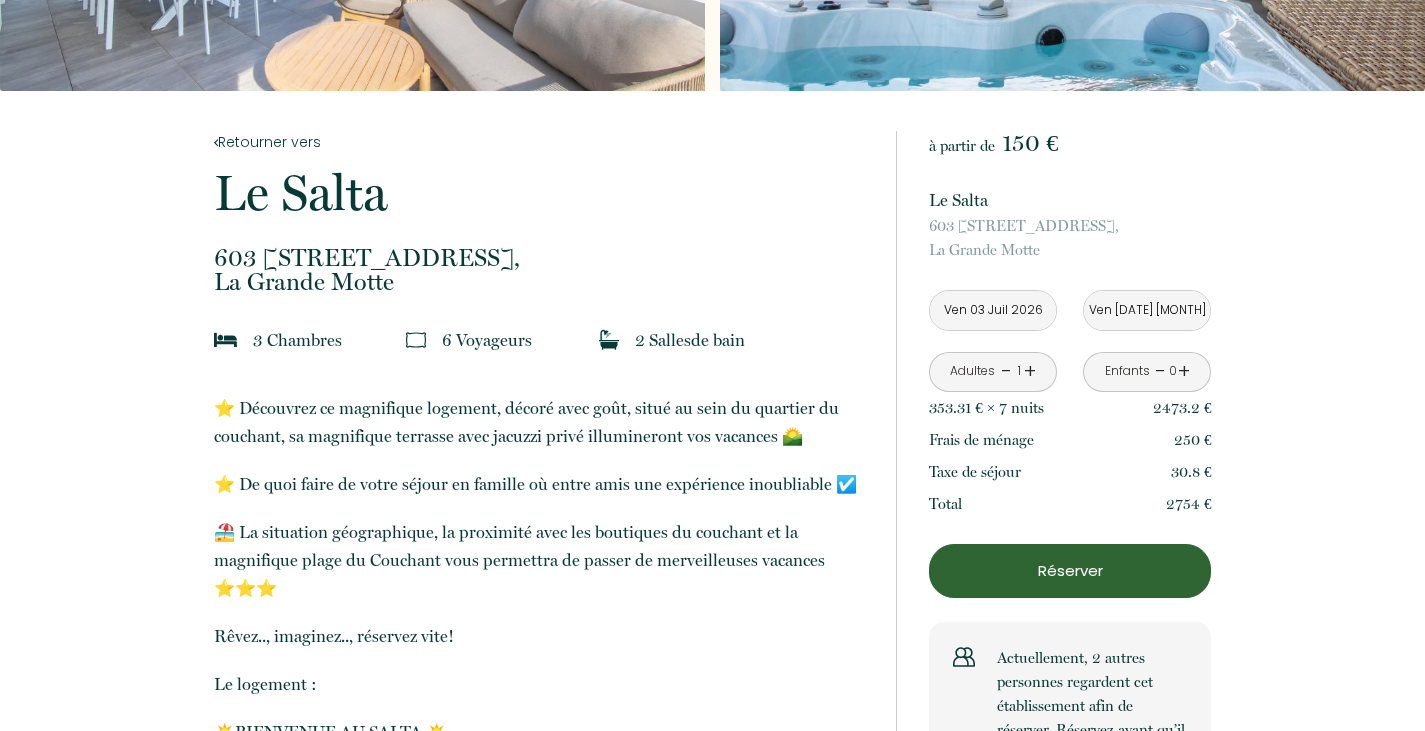 click on "+" at bounding box center (1030, 371) 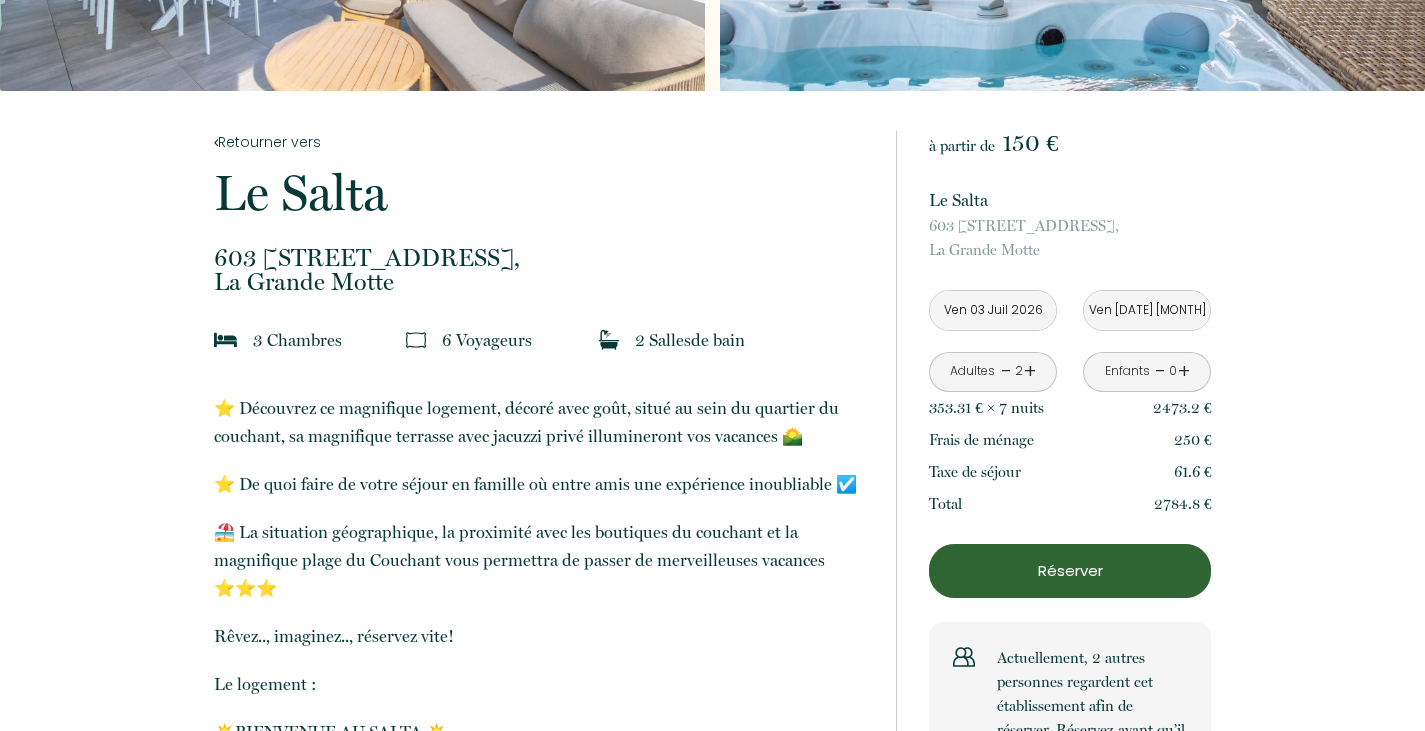 click on "+" at bounding box center (1030, 371) 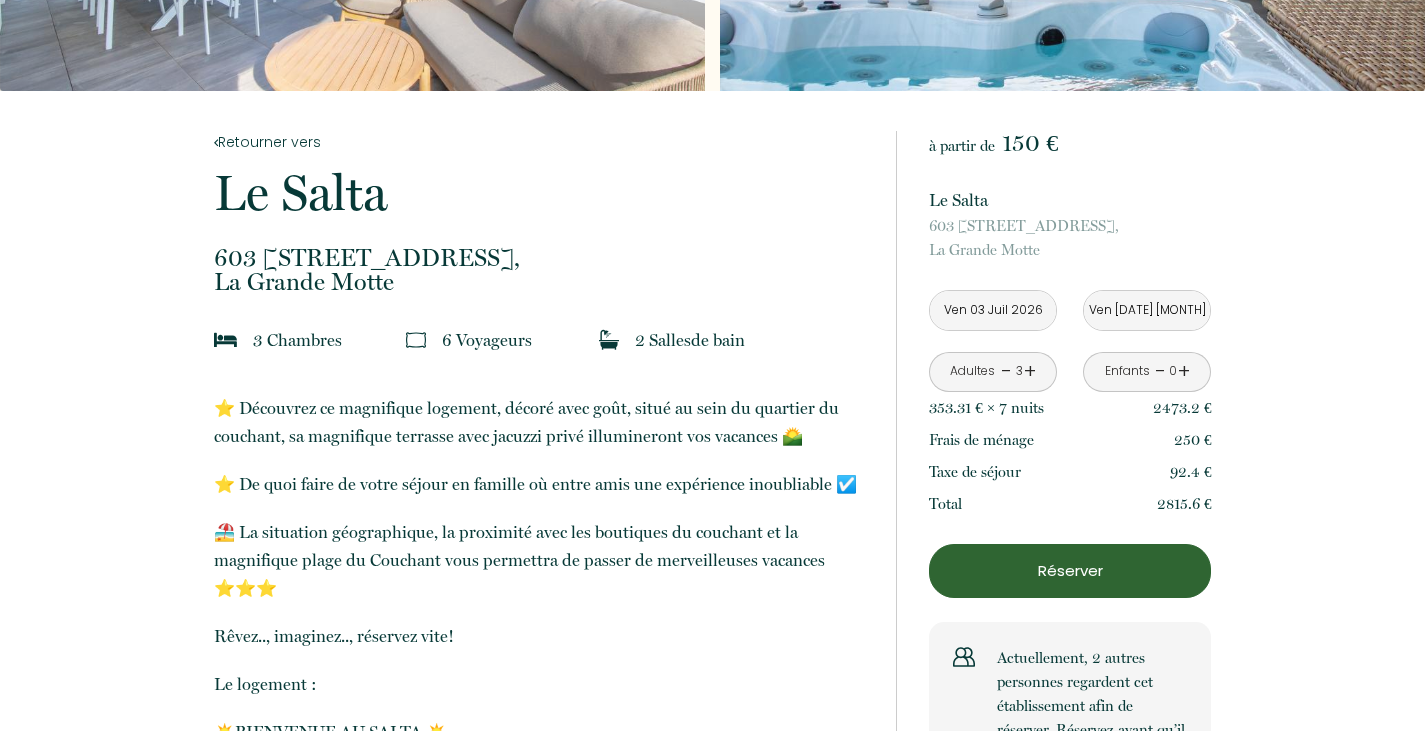 click on "+" at bounding box center [1030, 371] 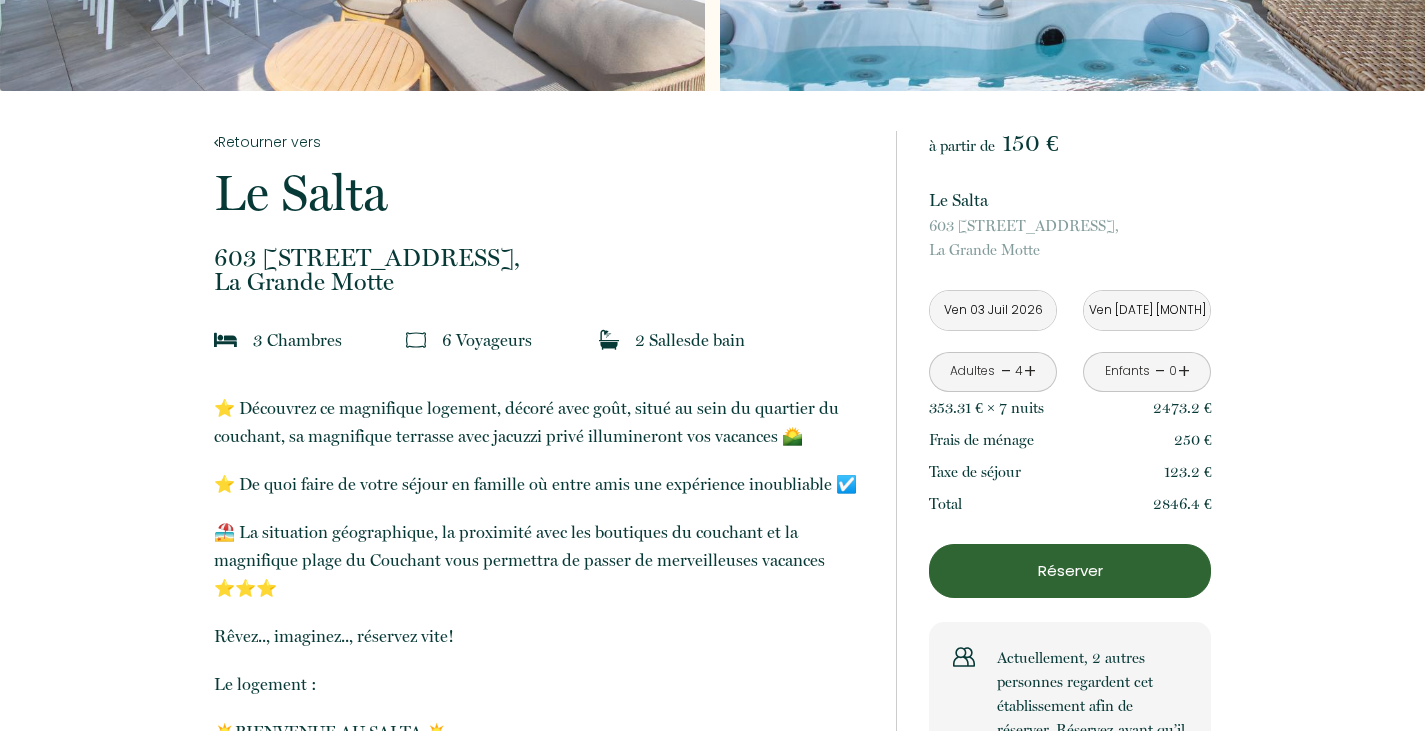click on "+" at bounding box center (1030, 371) 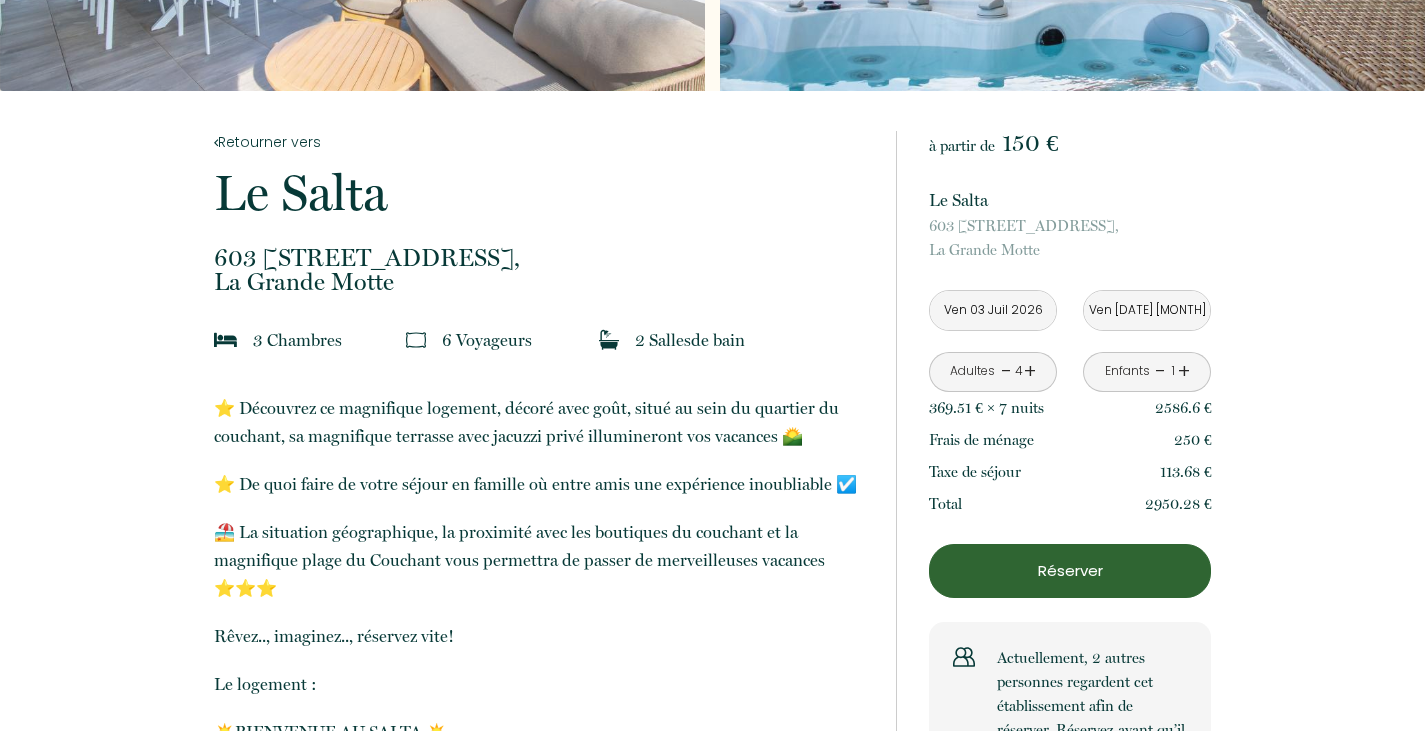 click on "+" at bounding box center [1030, 371] 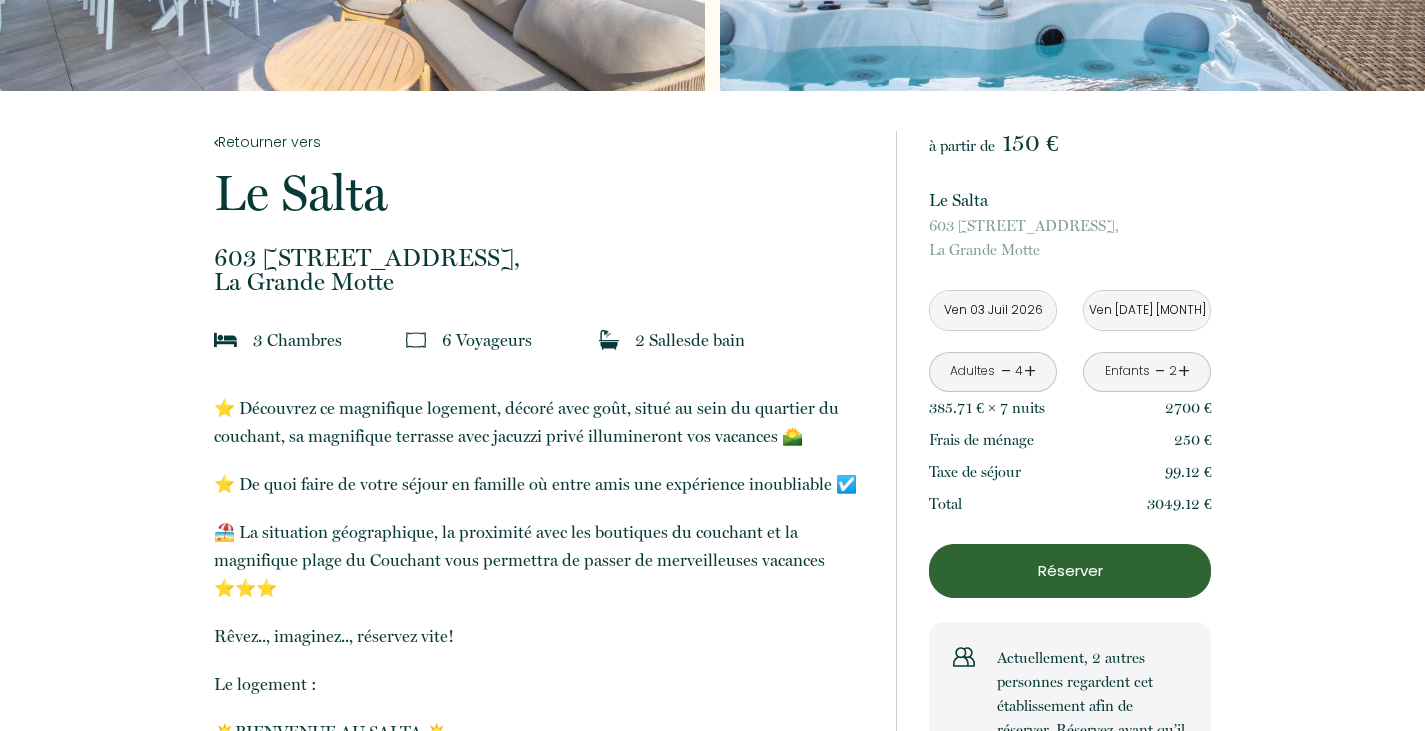 click on "-" at bounding box center (1006, 371) 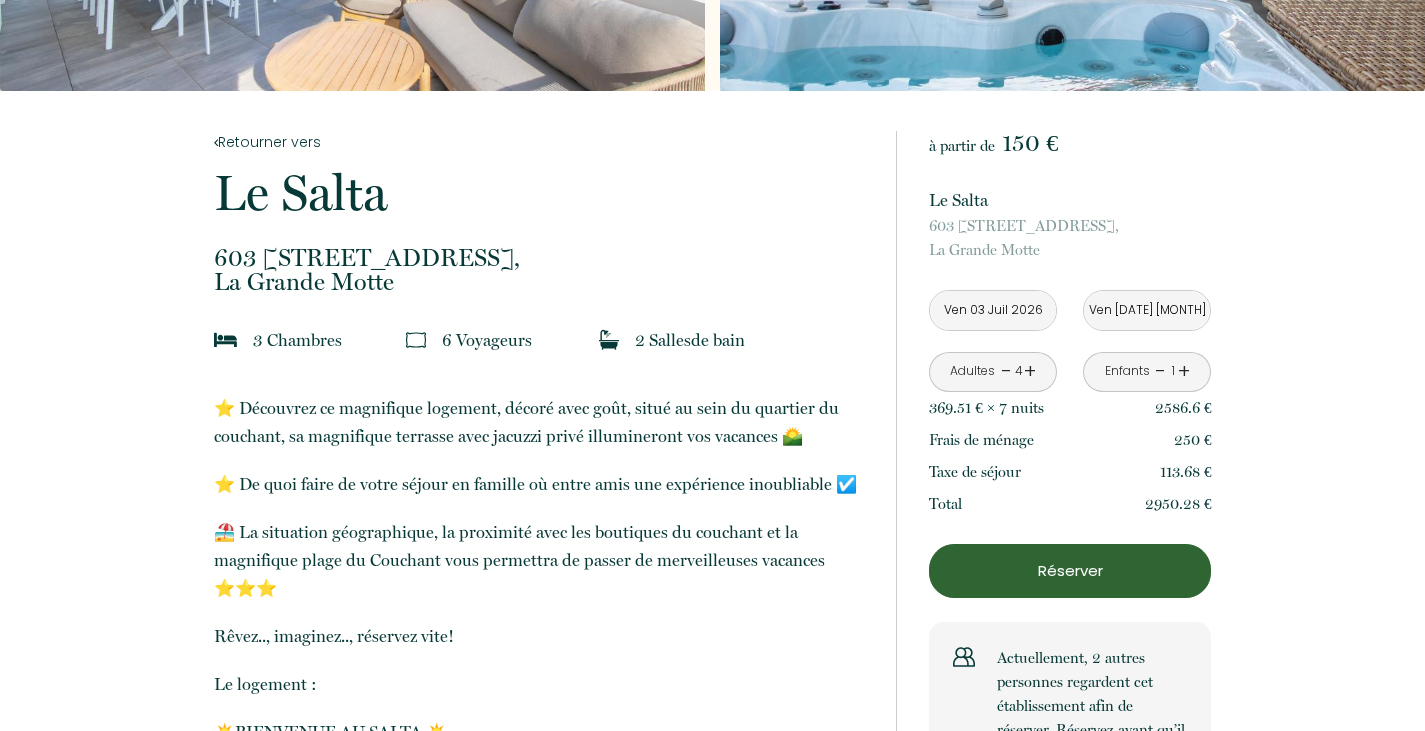 click on "-" at bounding box center (1006, 371) 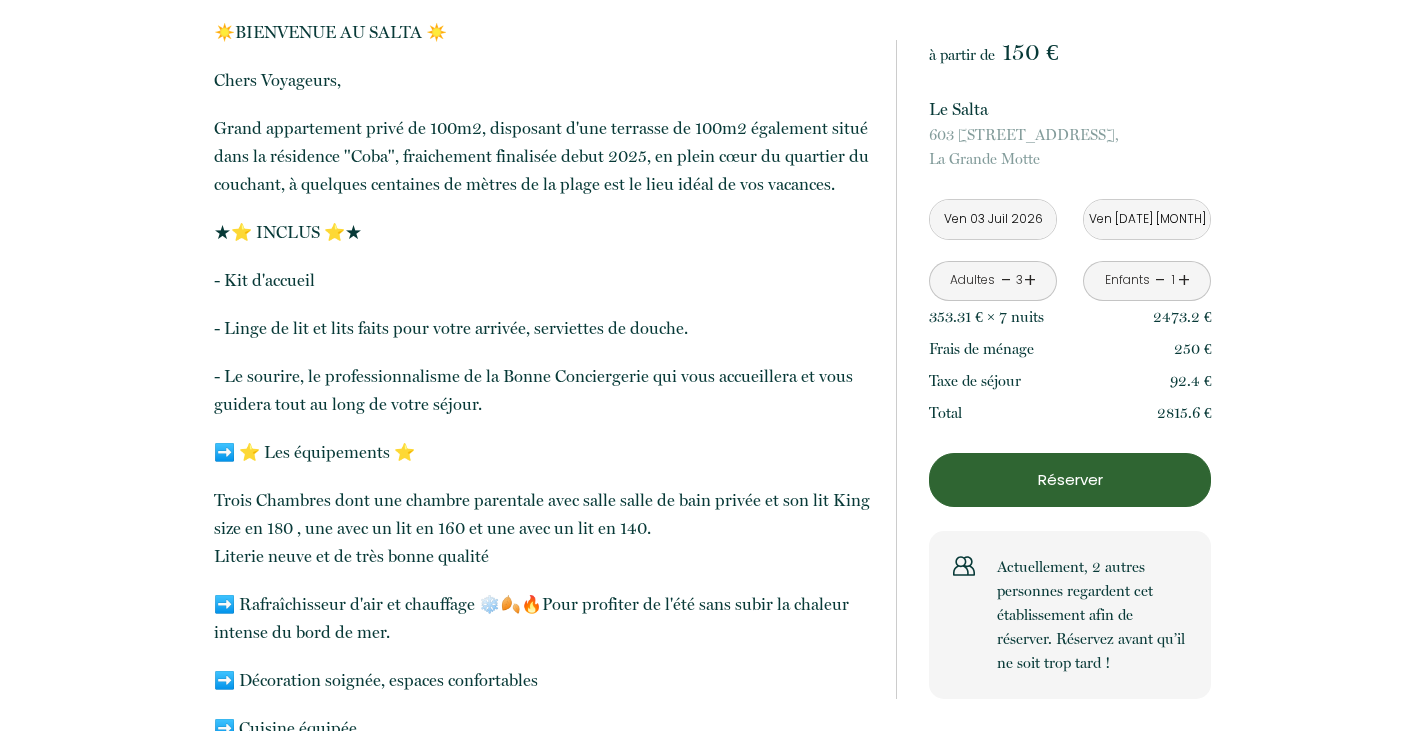 scroll, scrollTop: 1100, scrollLeft: 0, axis: vertical 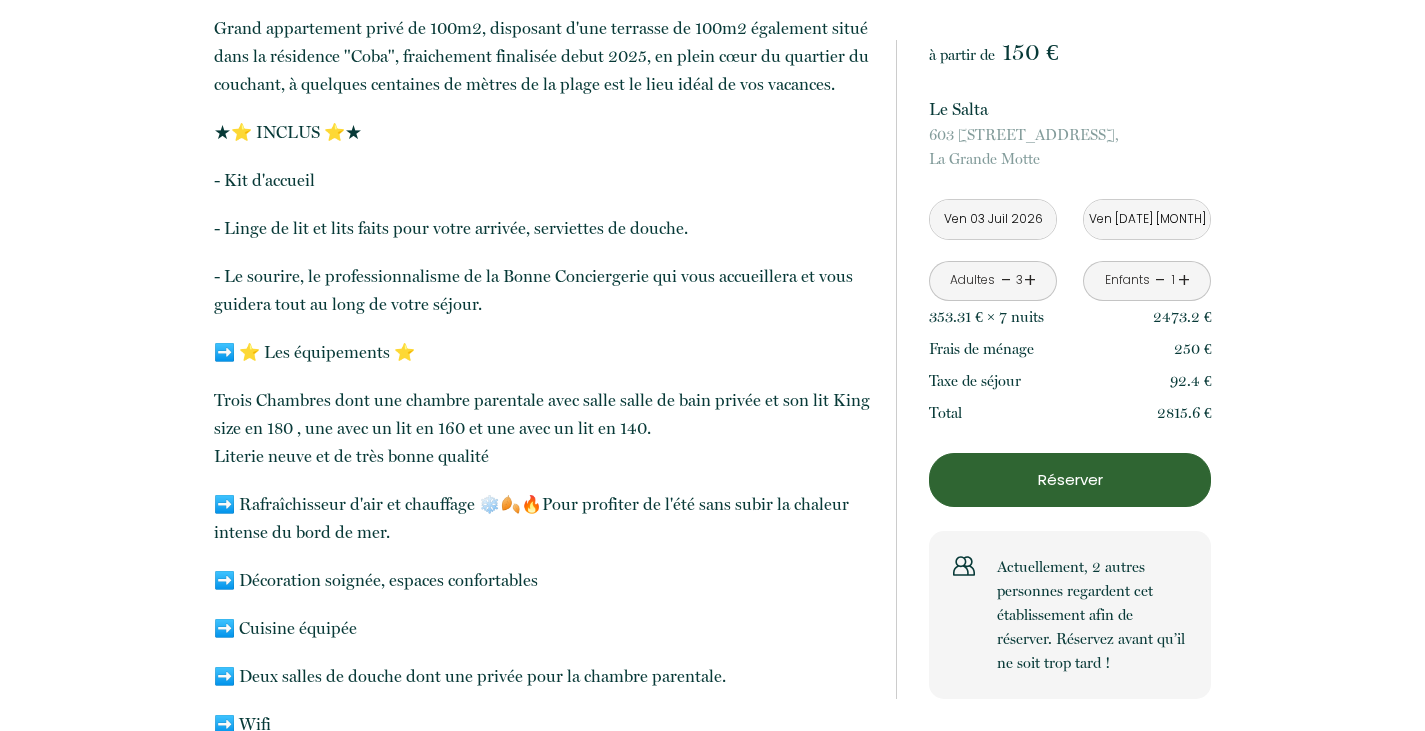 click on "Réserver" at bounding box center (1070, 480) 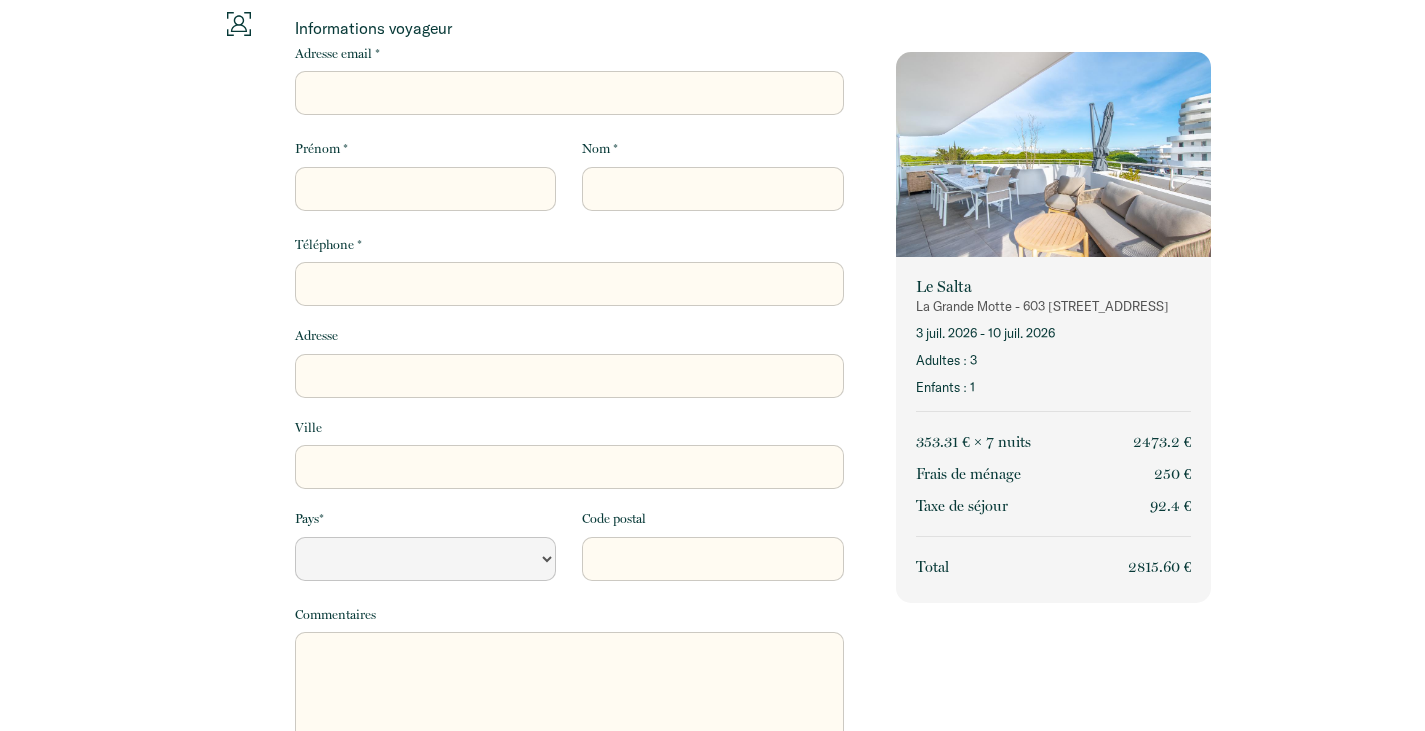 scroll, scrollTop: 0, scrollLeft: 0, axis: both 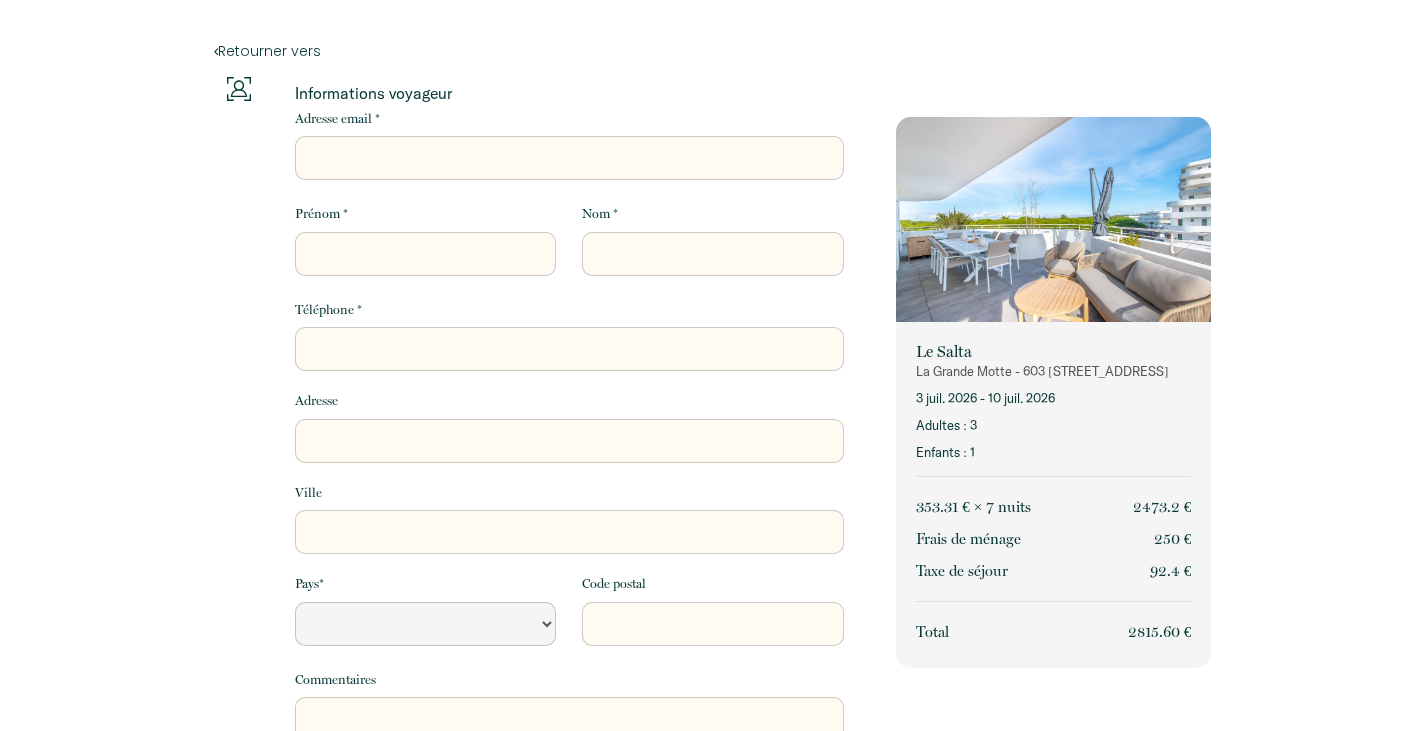 click on "Adresse email
*" at bounding box center [569, 158] 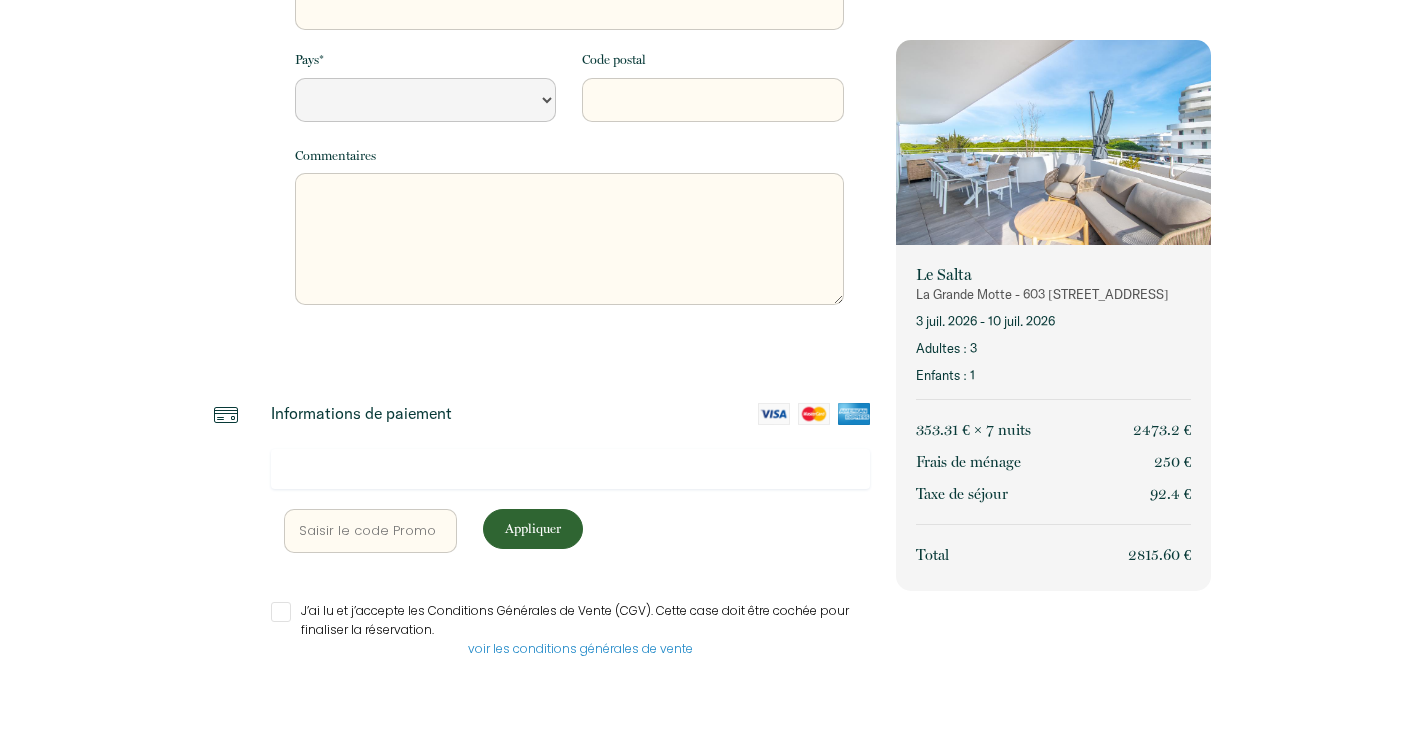 scroll, scrollTop: 540, scrollLeft: 0, axis: vertical 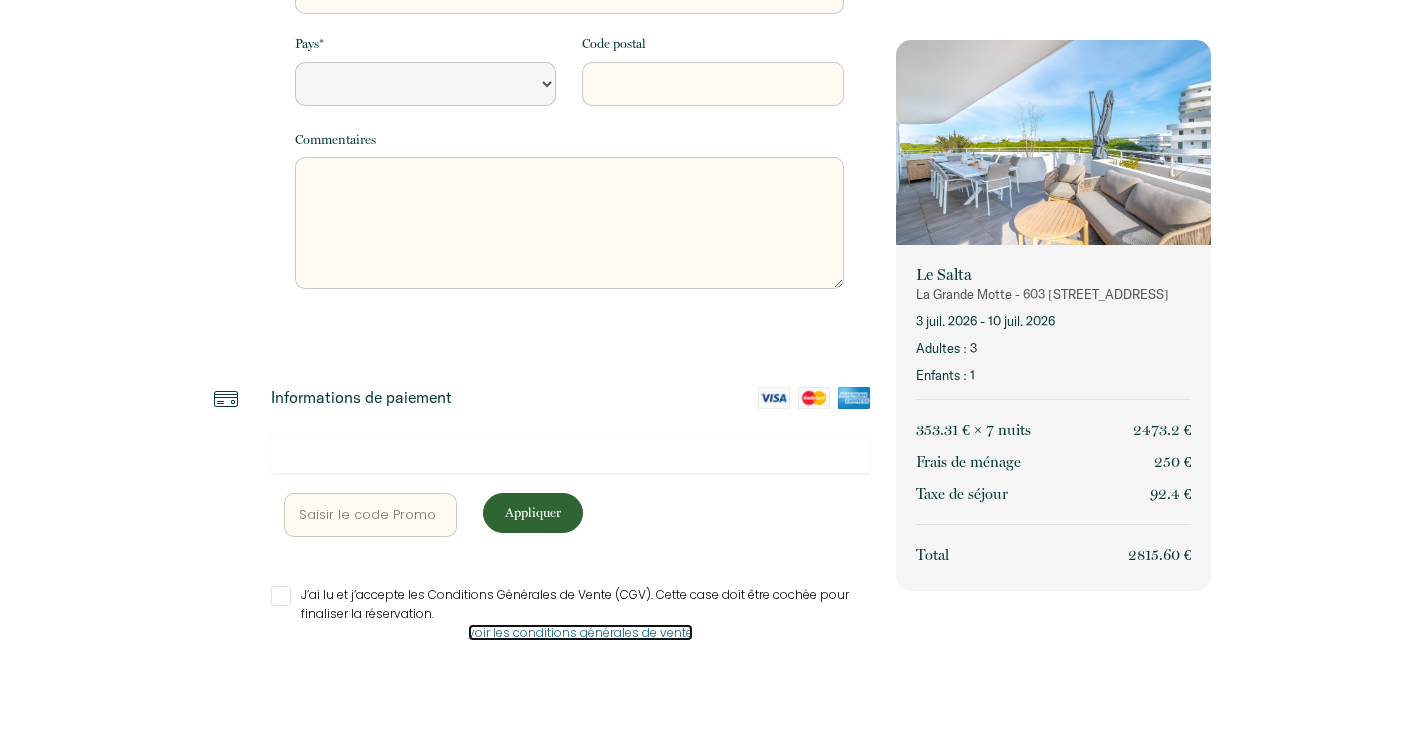 click on "voir les conditions générales de vente" at bounding box center [580, 632] 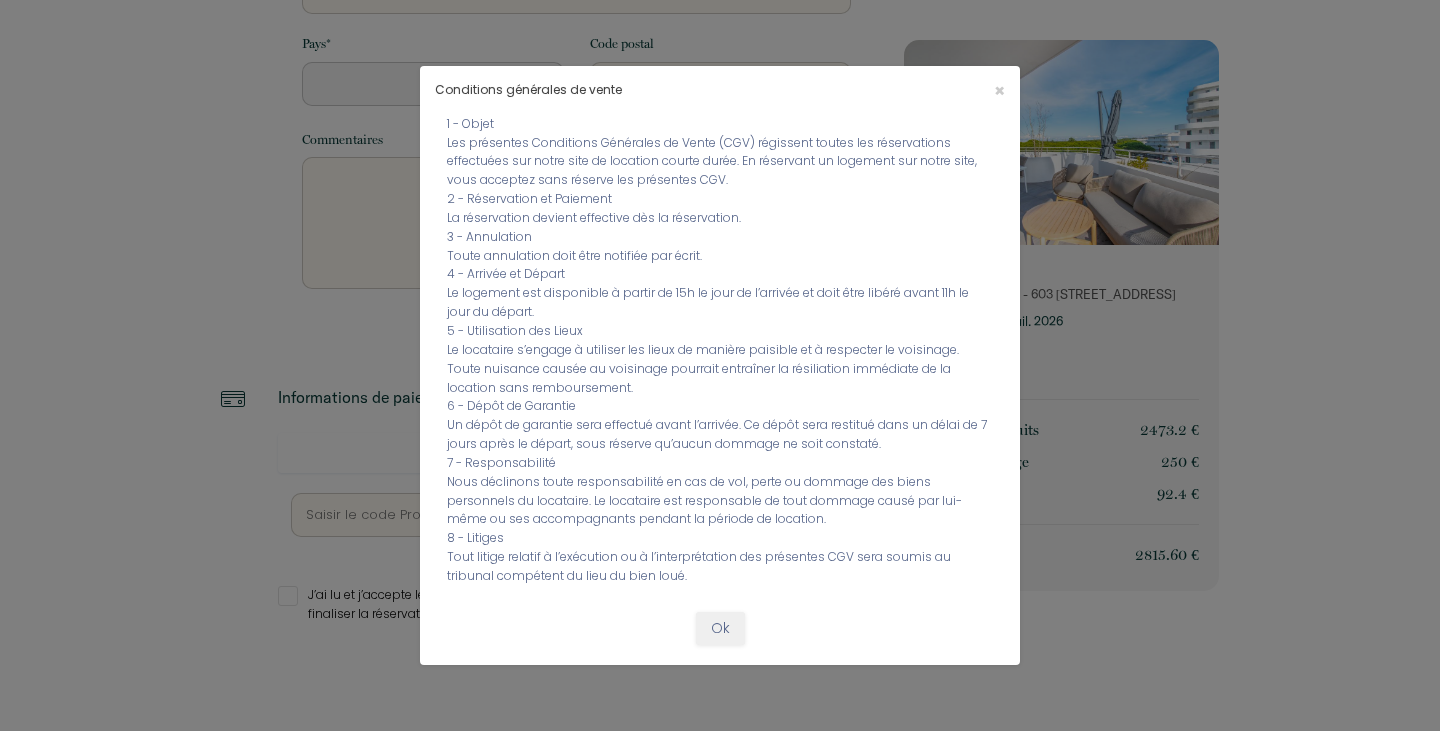 click on "×" at bounding box center (918, 90) 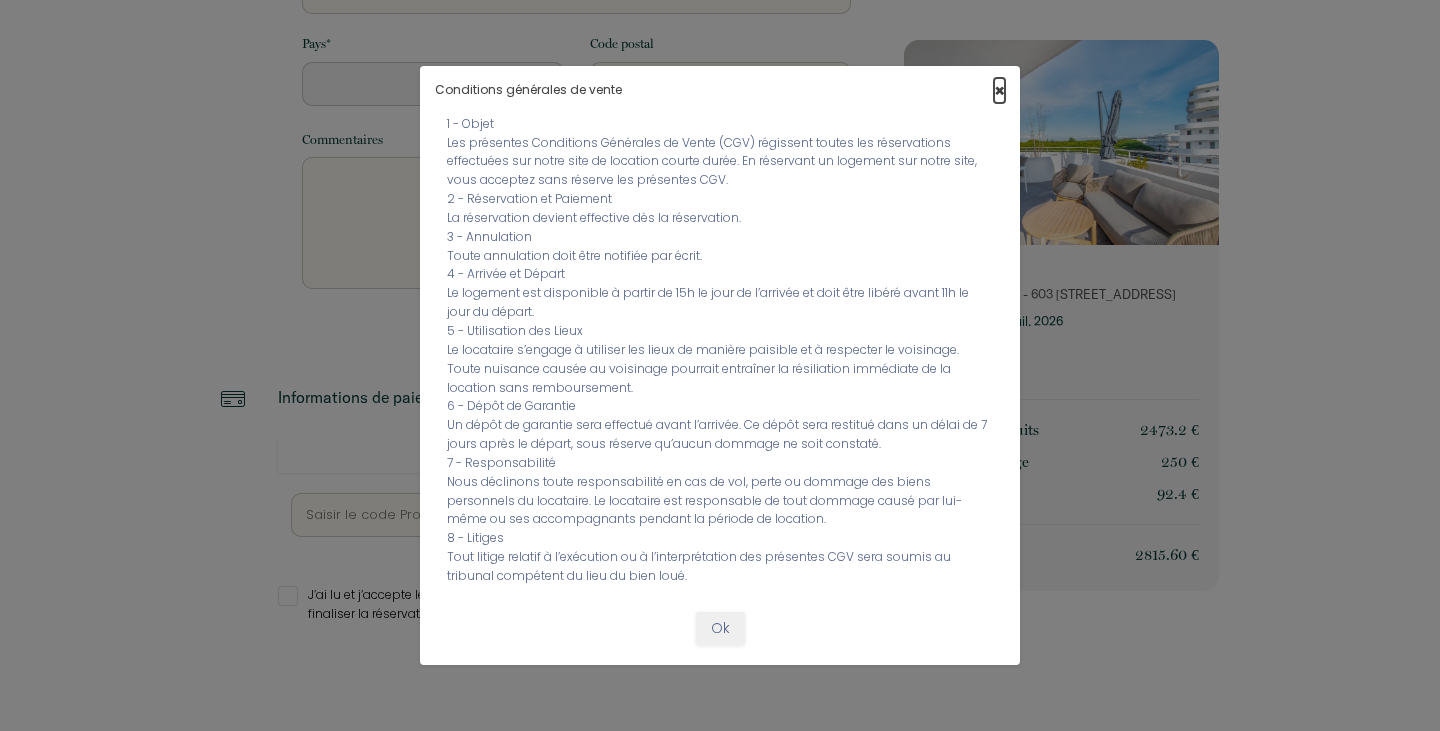 click on "×" at bounding box center [999, 90] 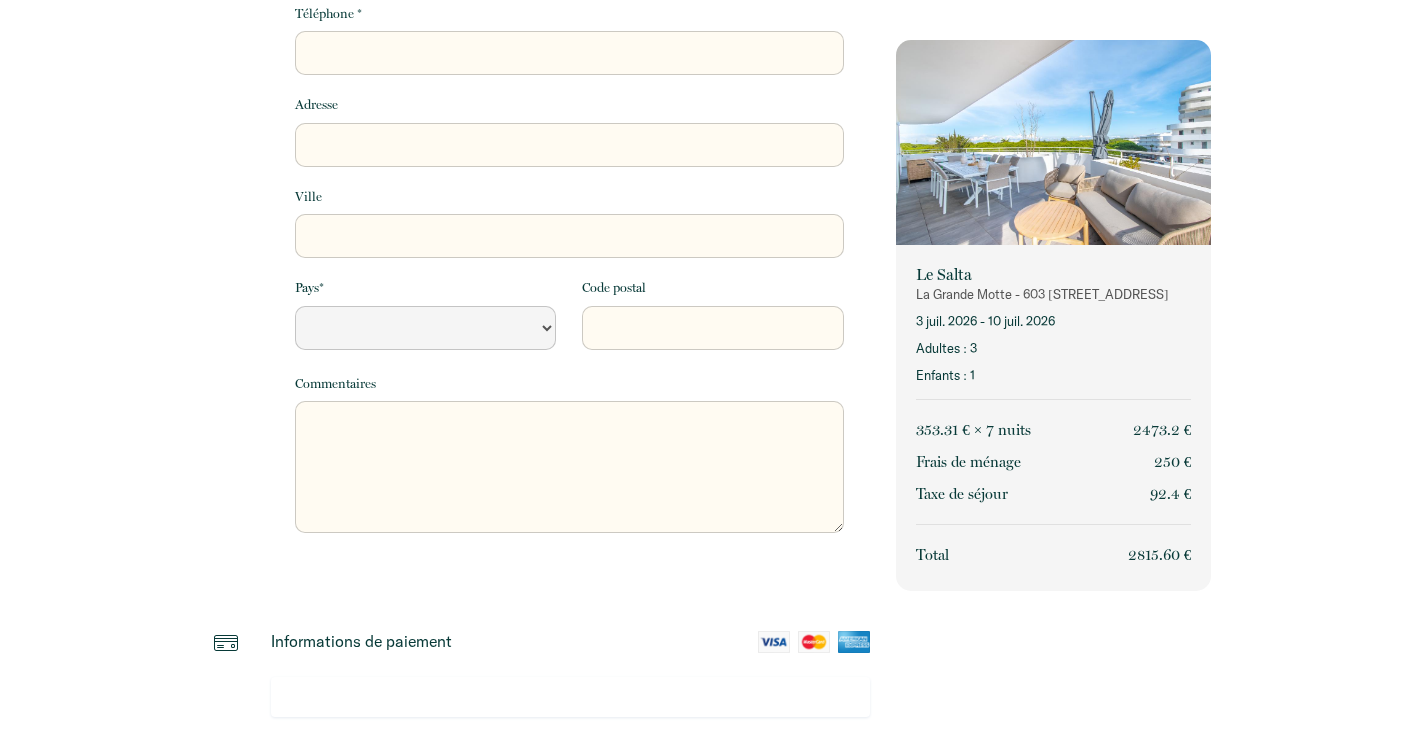 scroll, scrollTop: 0, scrollLeft: 0, axis: both 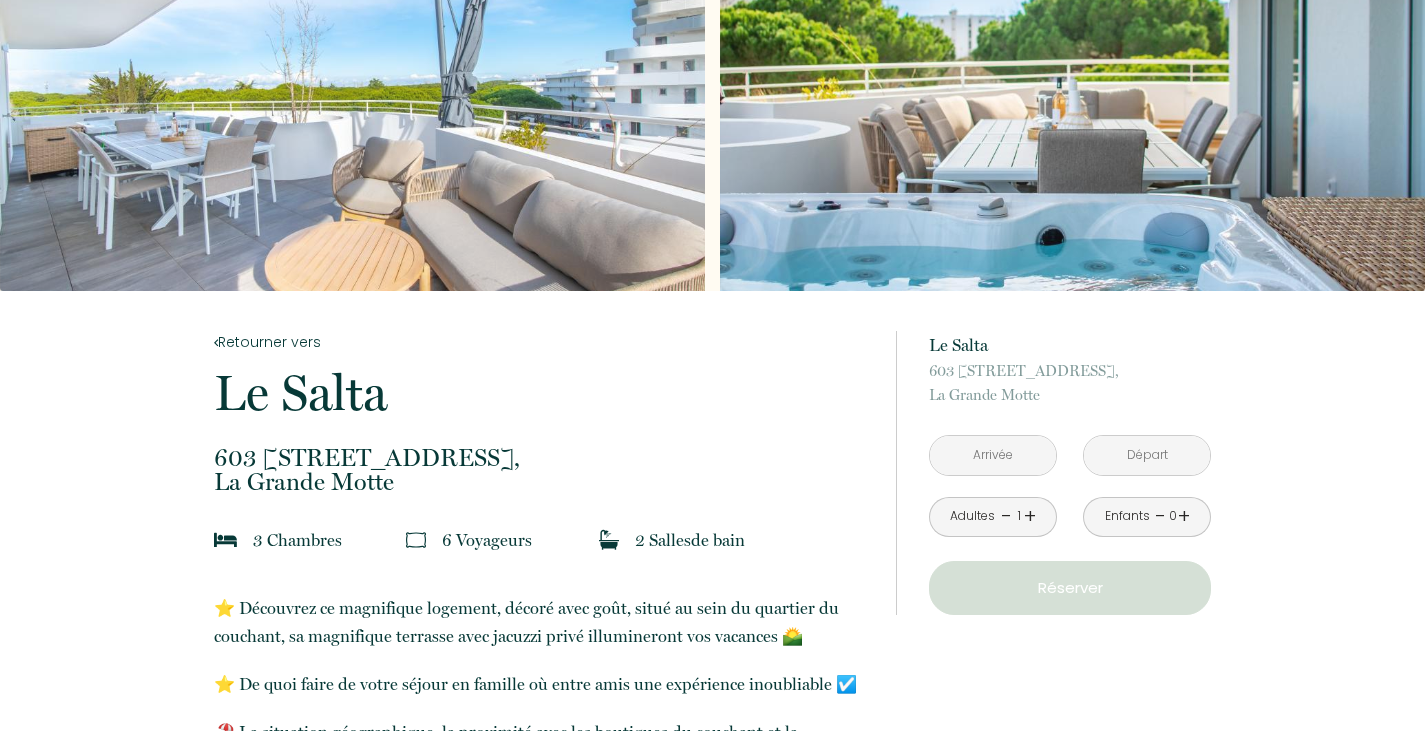 click on "Retourner vers
Le Salta    603 avenue du maréchal de lattre de tassigny Bat A,  La Grande Motte
3 Chambre s
6 Voyageur s
2 Salle s  de bain
⭐ Découvrez ce magnifique logement, décoré avec goût, situé au sein du quartier du couchant, sa magnifique terrasse avec jacuzzi privé illumineront vos vacances 🌄
⭐ De quoi faire de votre séjour en famille où entre amis une expérience inoubliable ☑️
🏖️ La situation géographique, la proximité avec les boutiques du couchant et la magnifique plage du Couchant vous permettra de passer de merveilleuses vacances ⭐⭐⭐
Rêvez.., imaginez.., réservez vite! Le logement :  ☀️BIENVENUE AU SALTA ☀️
Chers Voyageurs,
★⭐ INCLUS ⭐★
- Kit d'accueil
- Linge de lit et lits faits pour votre arrivée, serviettes de douche.
➡️ ⭐ Les équipements ⭐
Literie neuve et de très bonne qualité" at bounding box center [542, 4048] 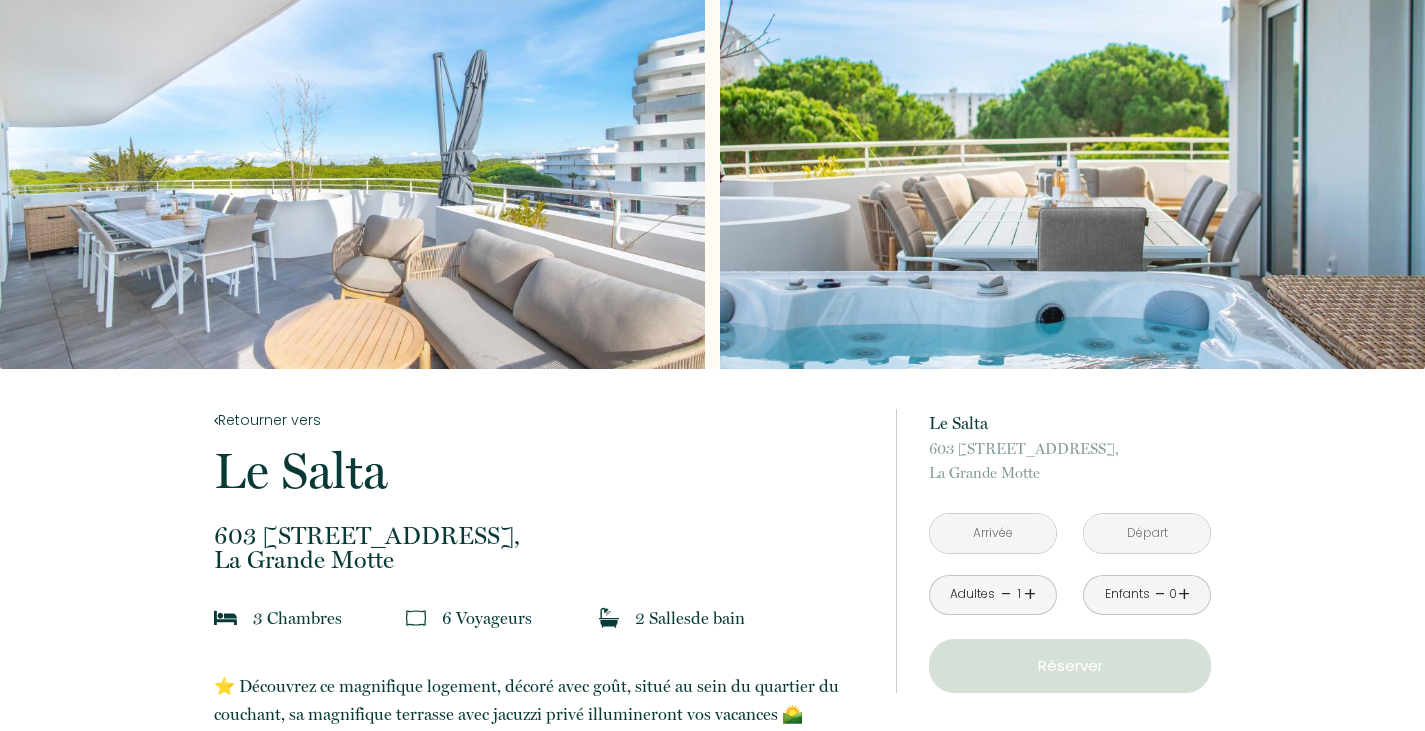 scroll, scrollTop: 0, scrollLeft: 0, axis: both 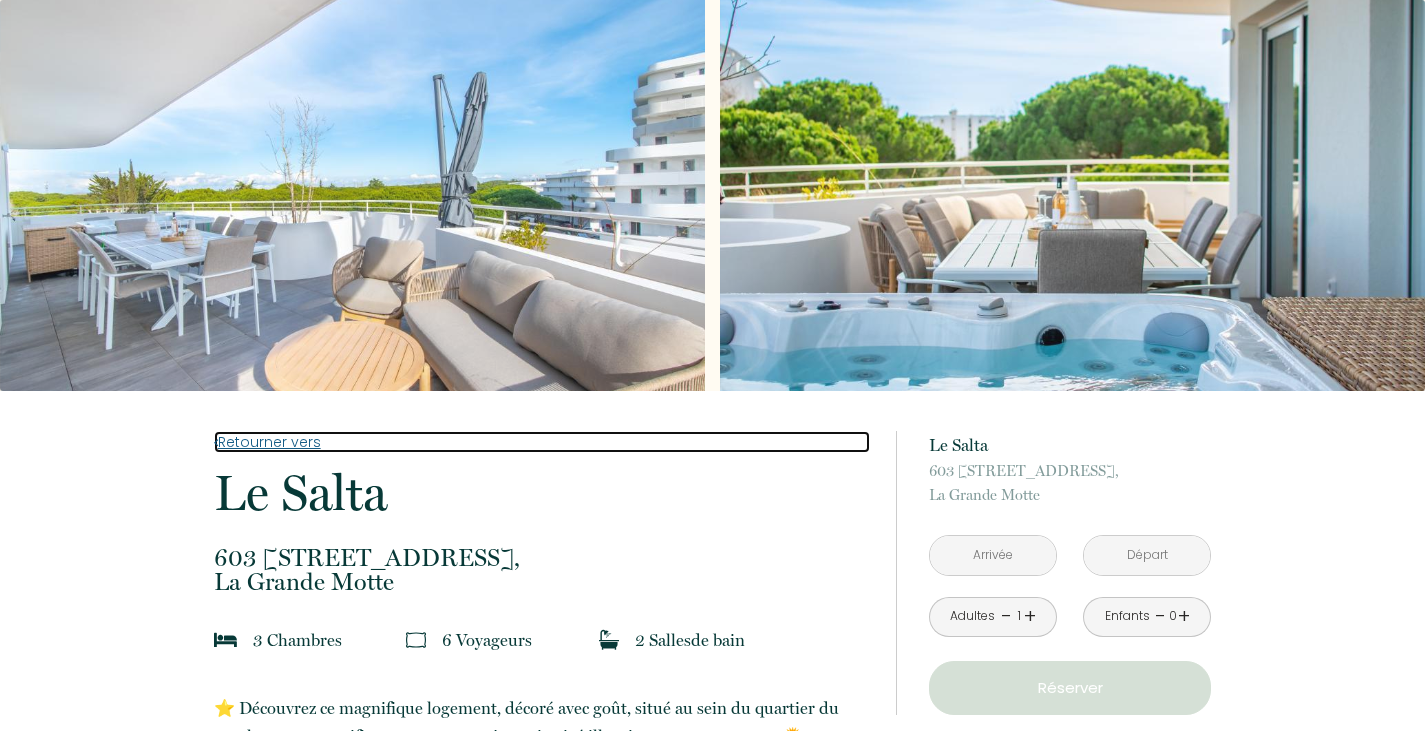 click on "Retourner vers" at bounding box center [542, 442] 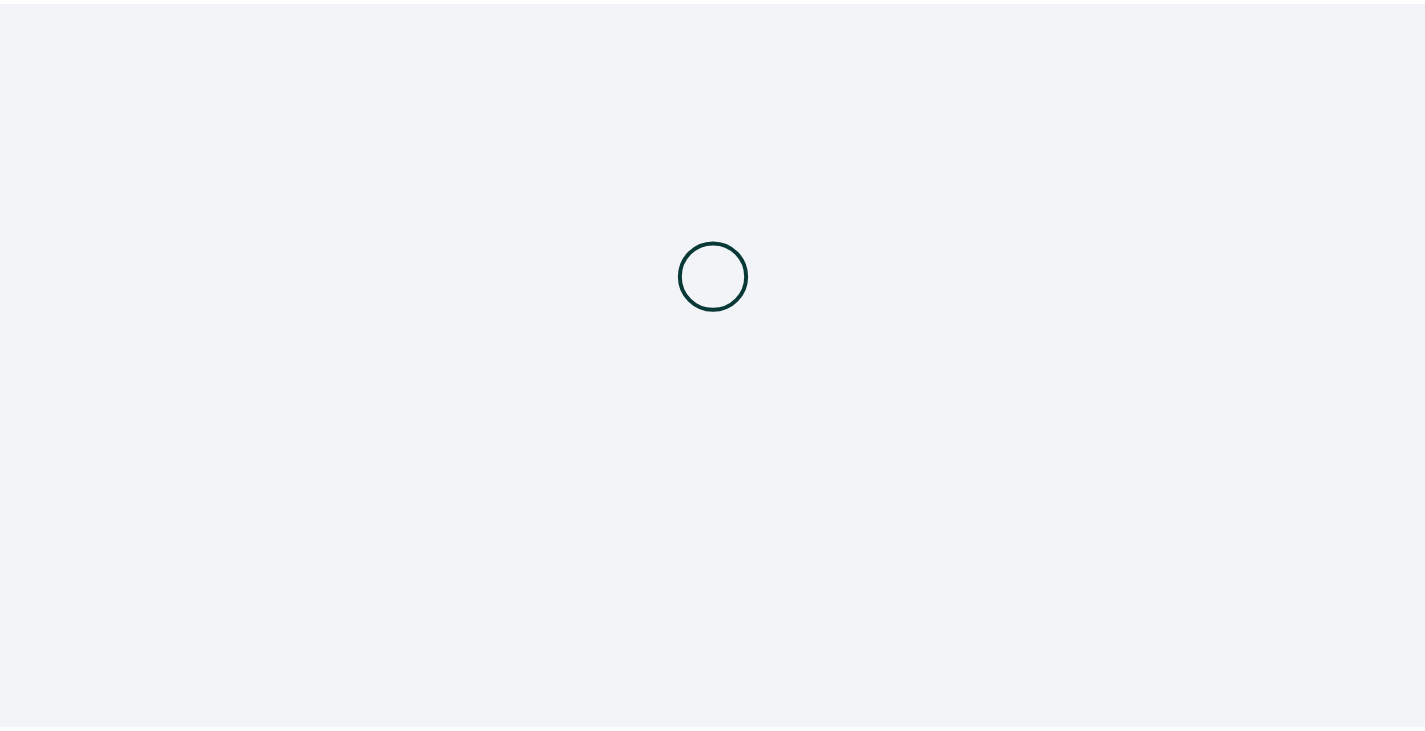 scroll, scrollTop: 0, scrollLeft: 0, axis: both 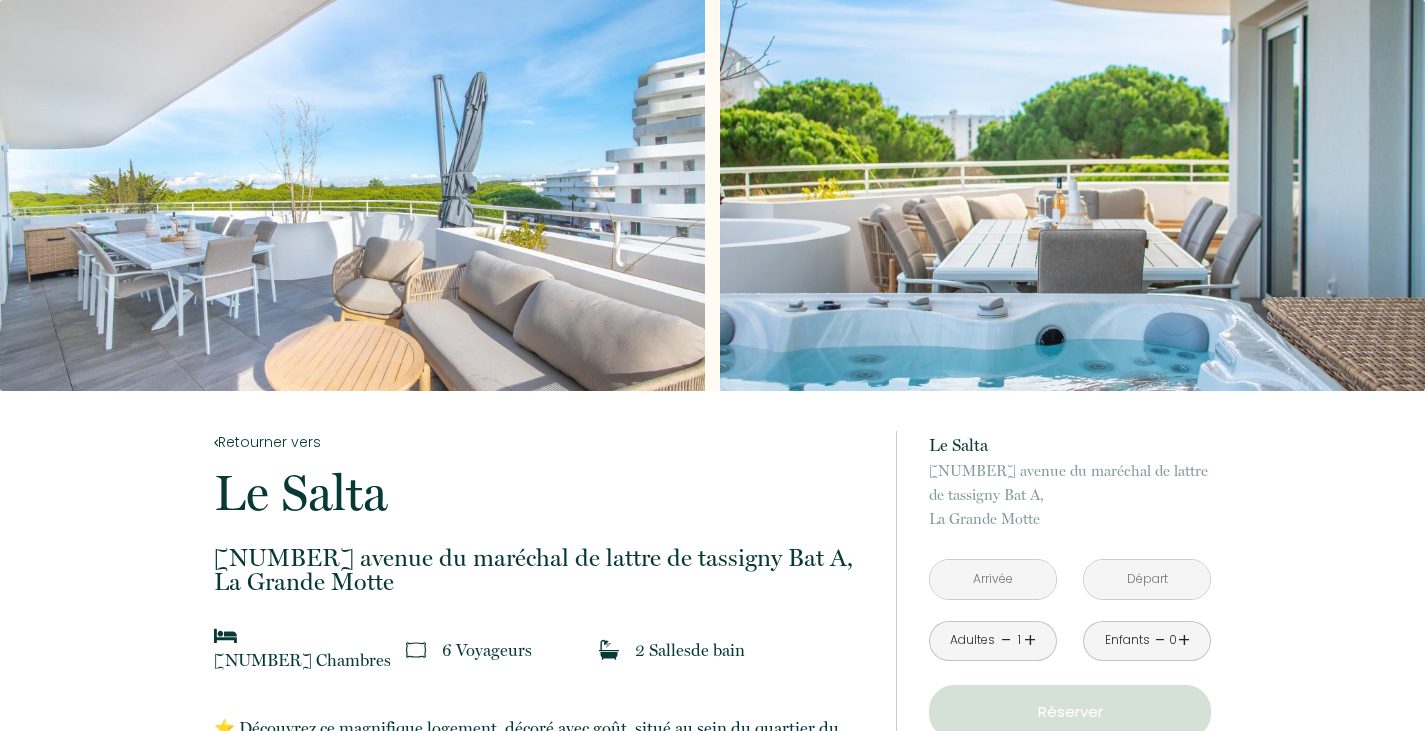 click at bounding box center (993, 579) 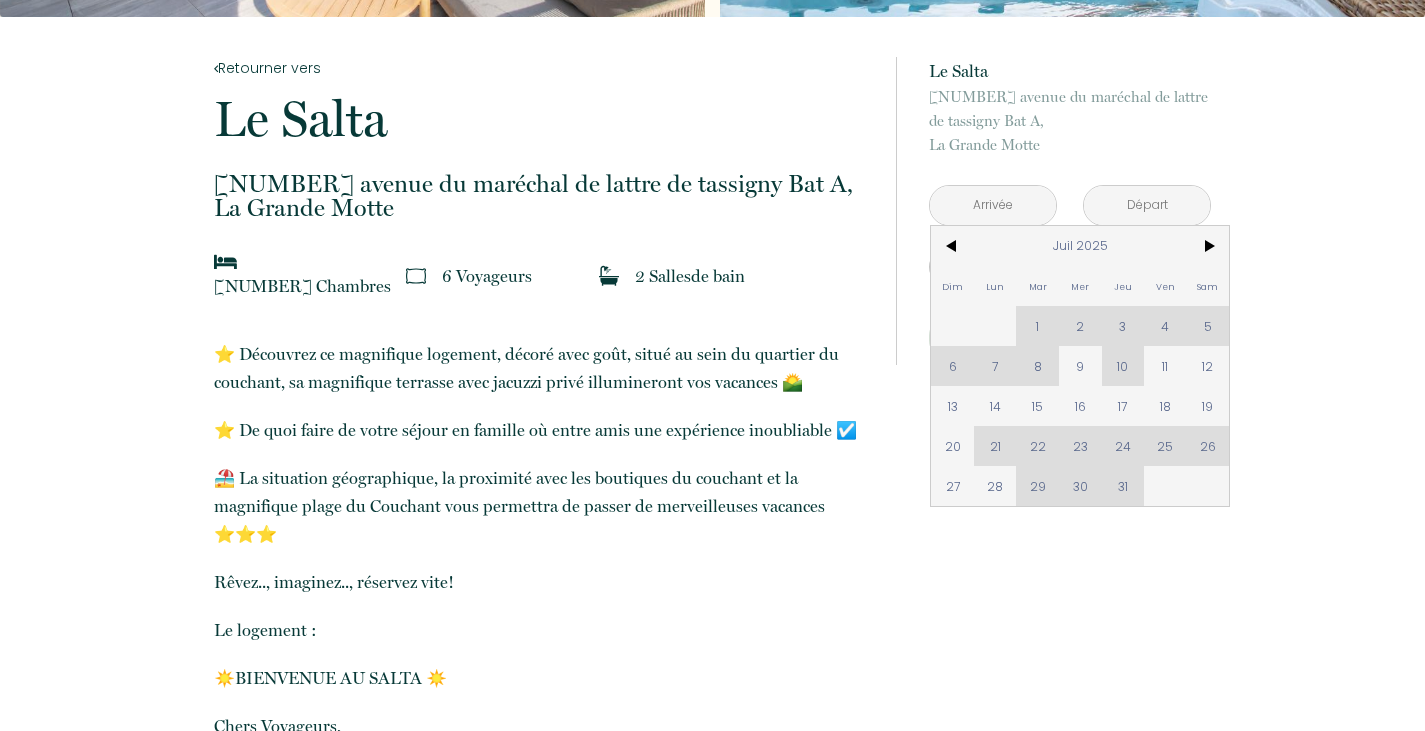 scroll, scrollTop: 500, scrollLeft: 0, axis: vertical 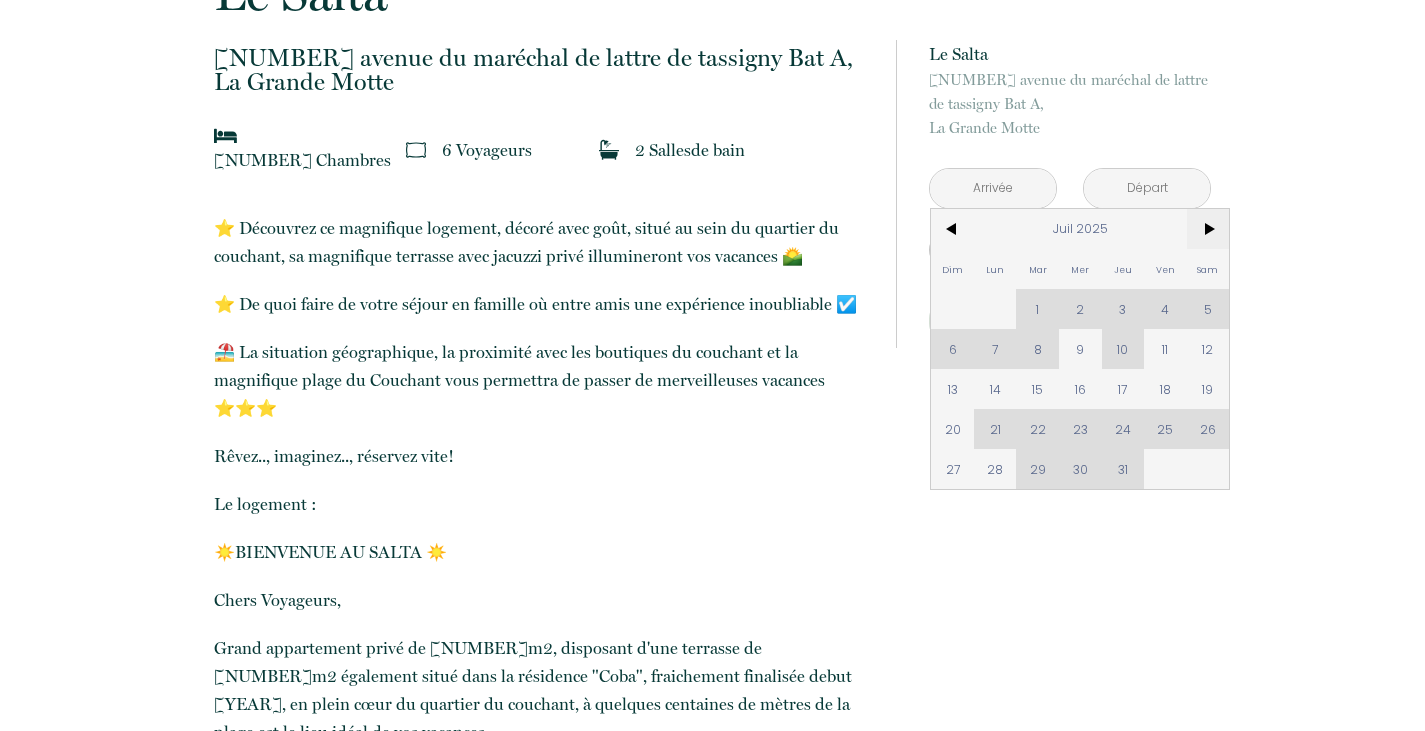 click on ">" at bounding box center [1208, 229] 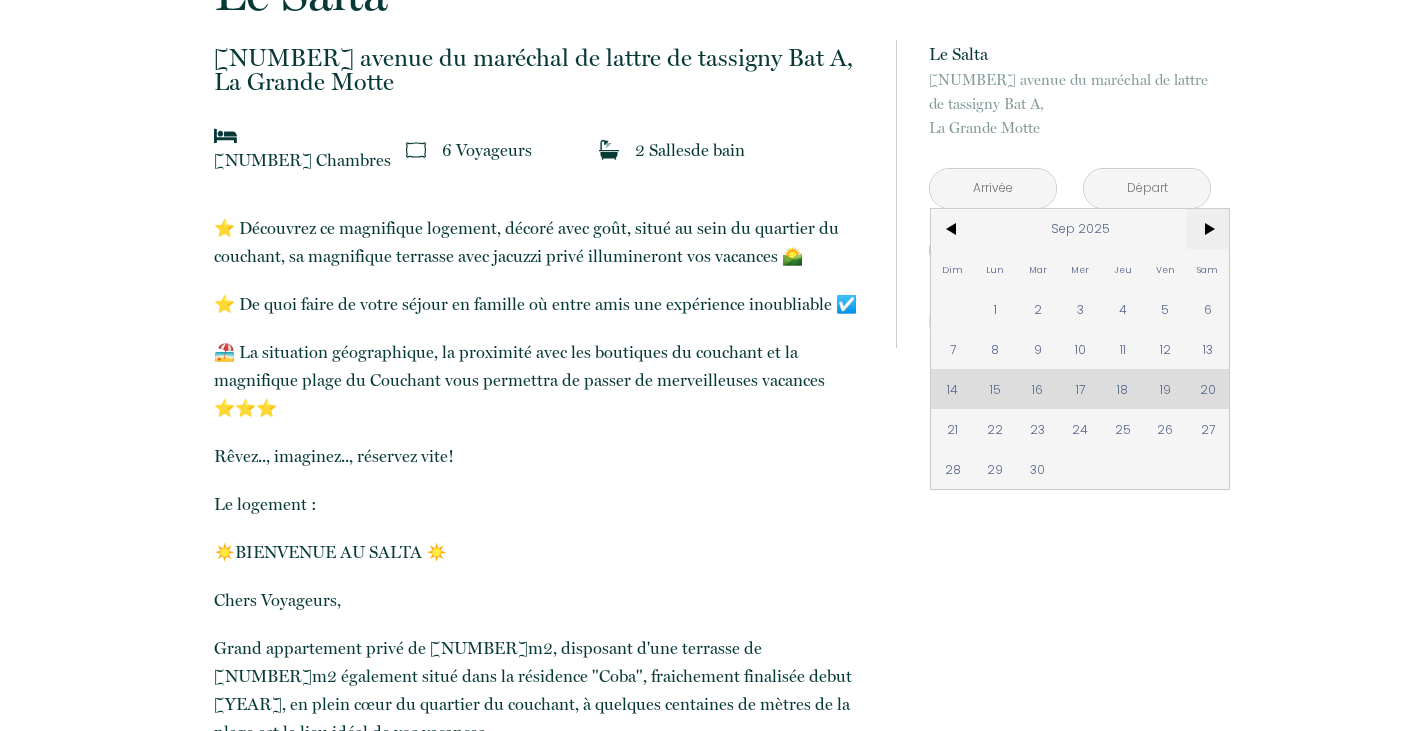click on ">" at bounding box center [1208, 229] 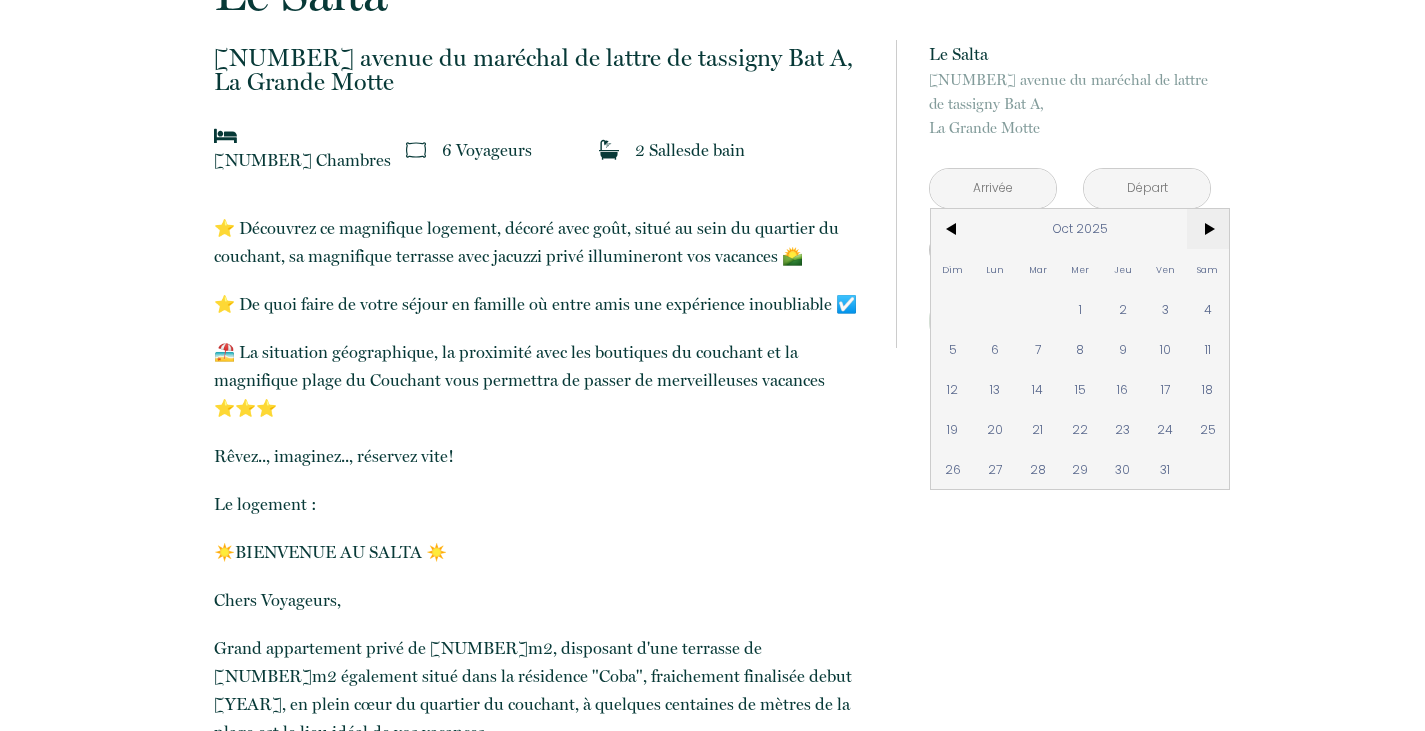 click on ">" at bounding box center (1208, 229) 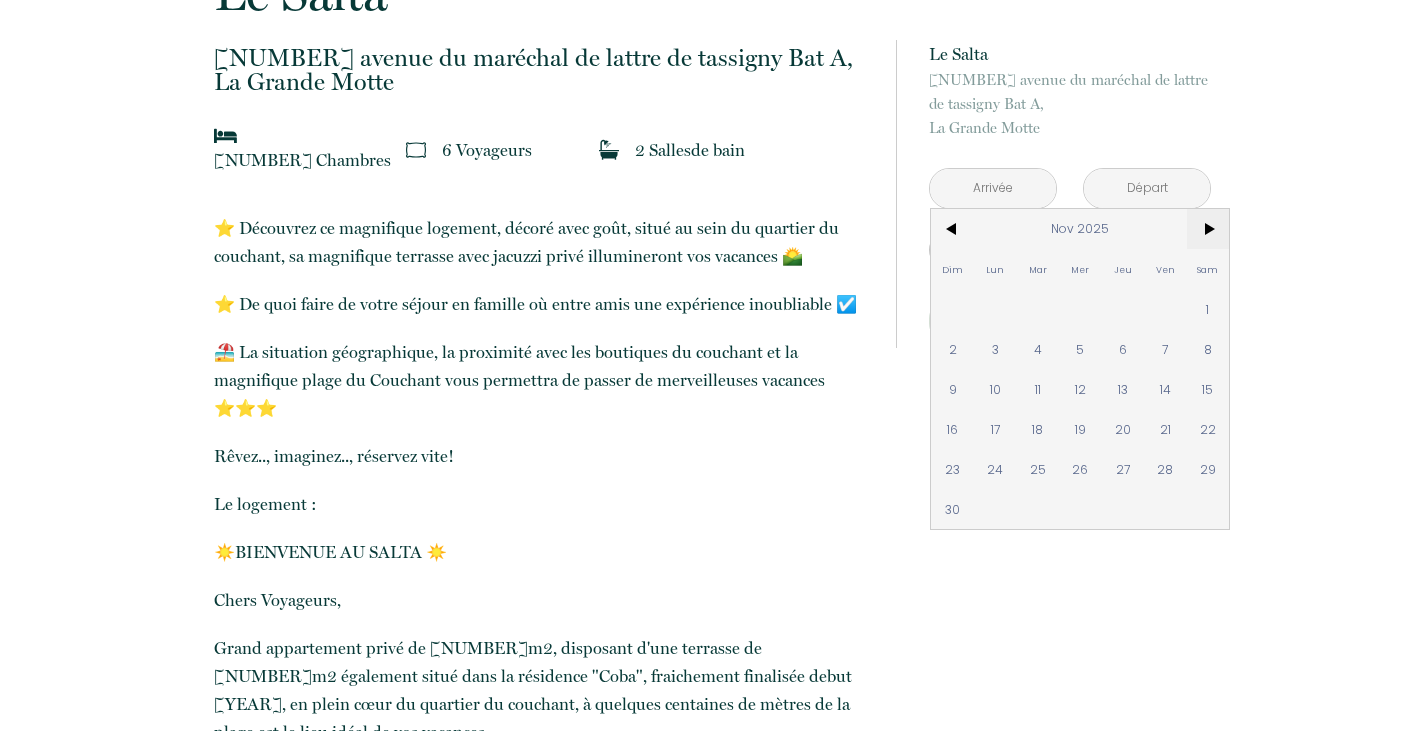 click on ">" at bounding box center [1208, 229] 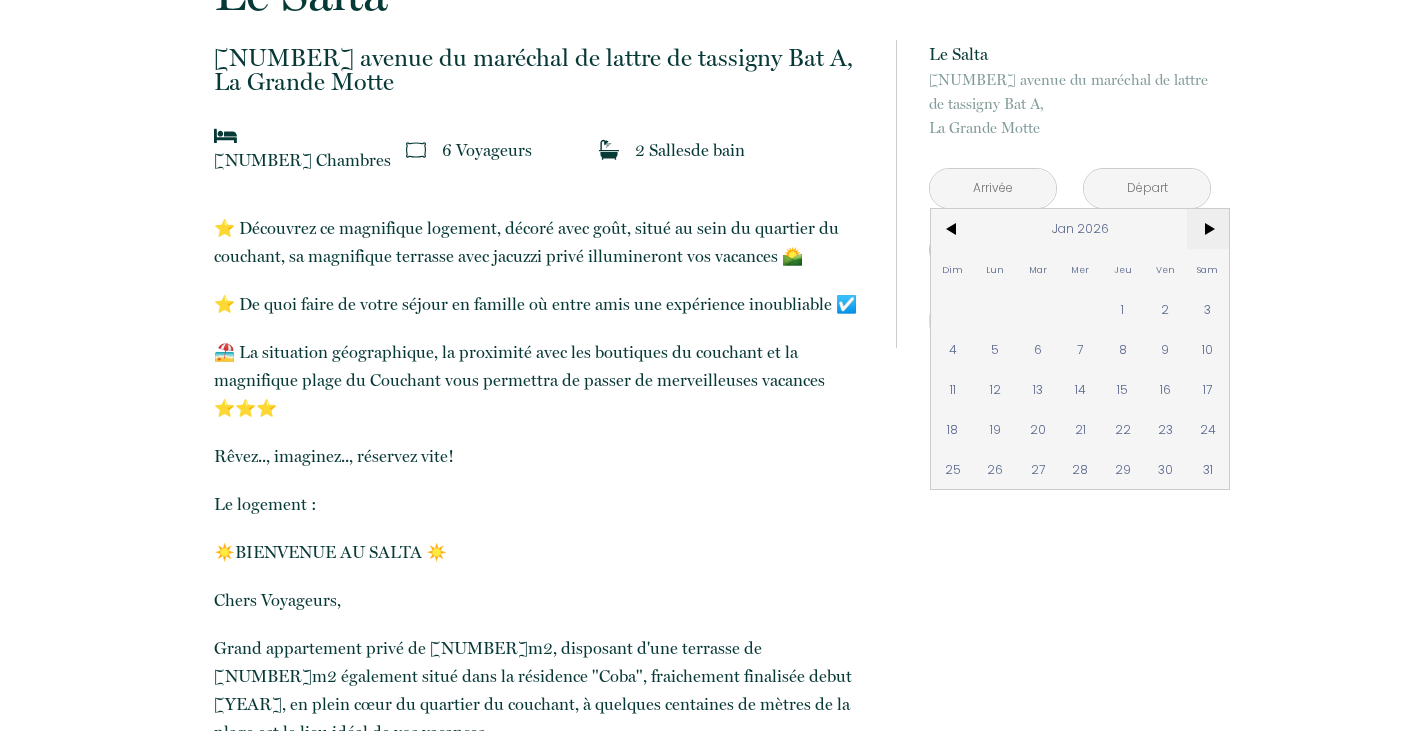 click on ">" at bounding box center [1208, 229] 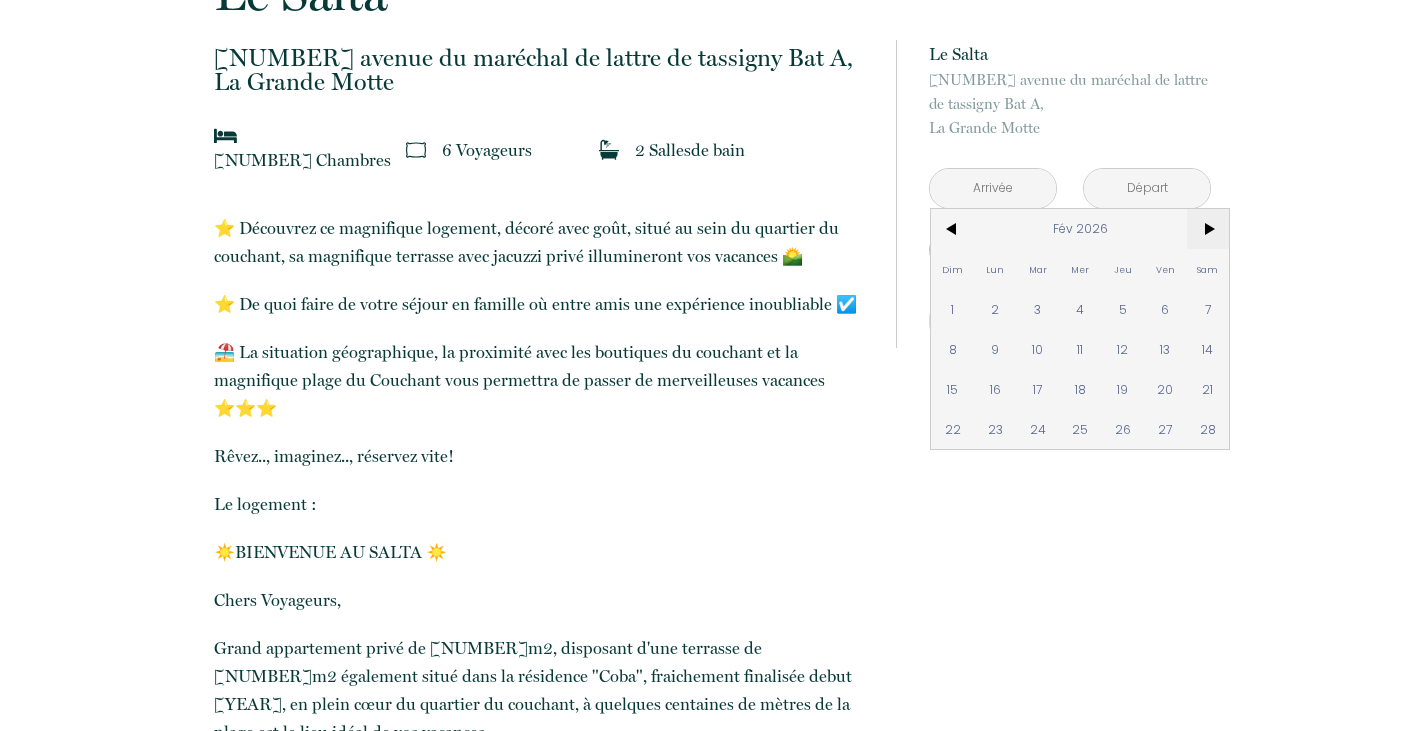 click on ">" at bounding box center [1208, 229] 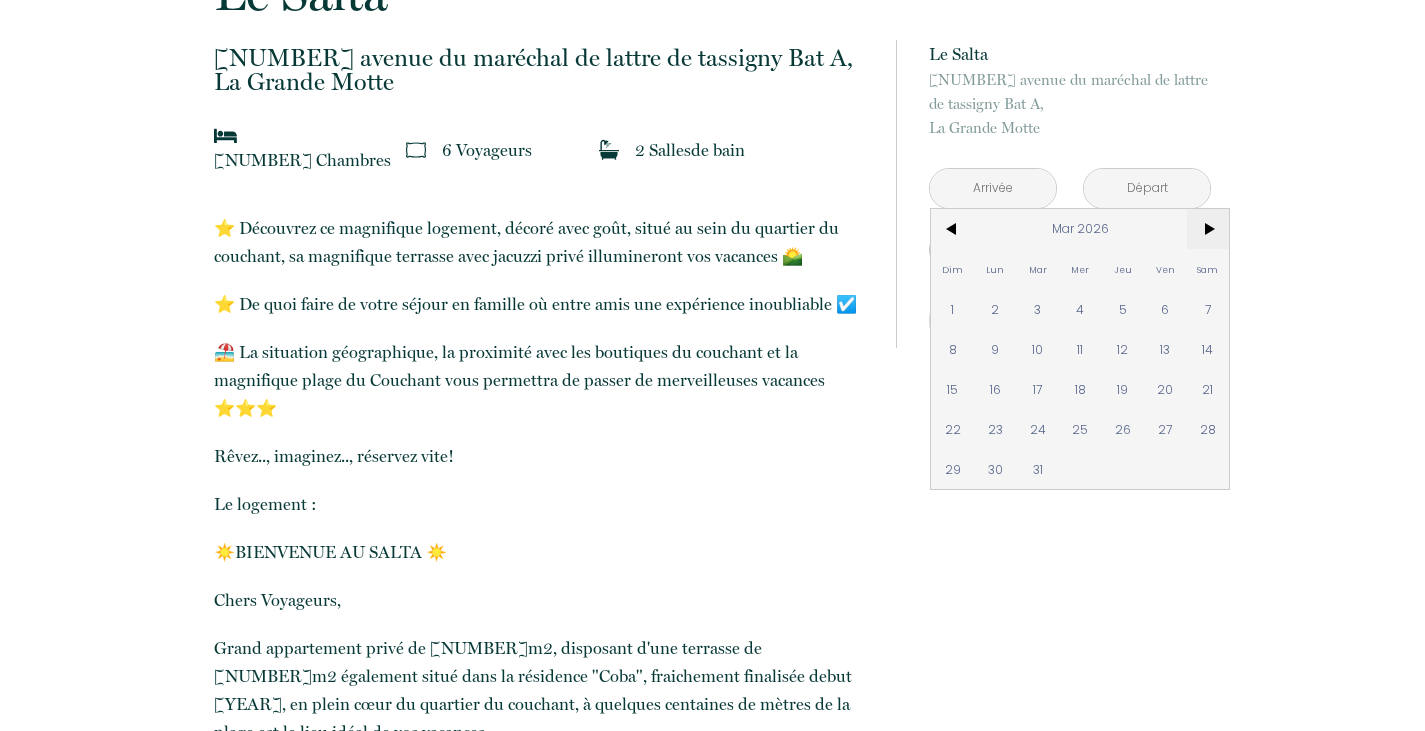 click on ">" at bounding box center [1208, 229] 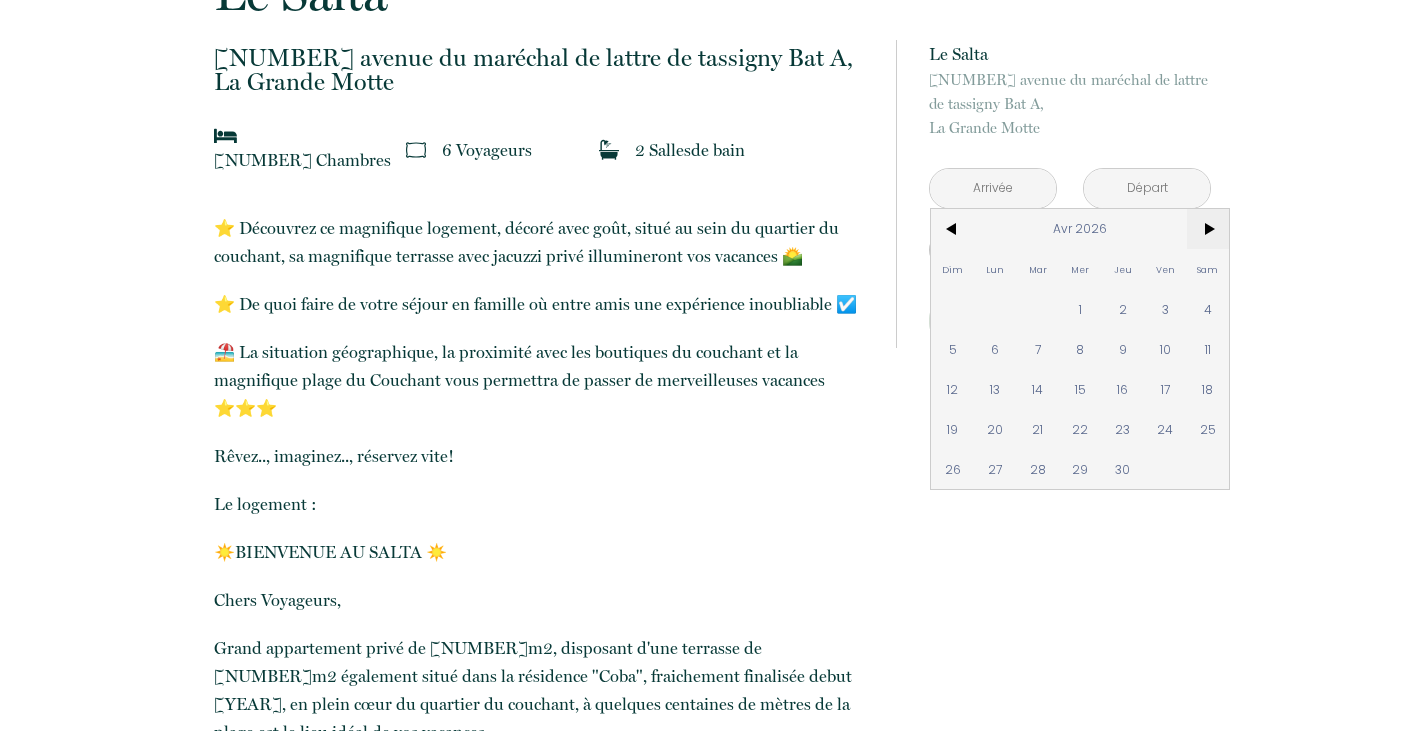 click on ">" at bounding box center [1208, 229] 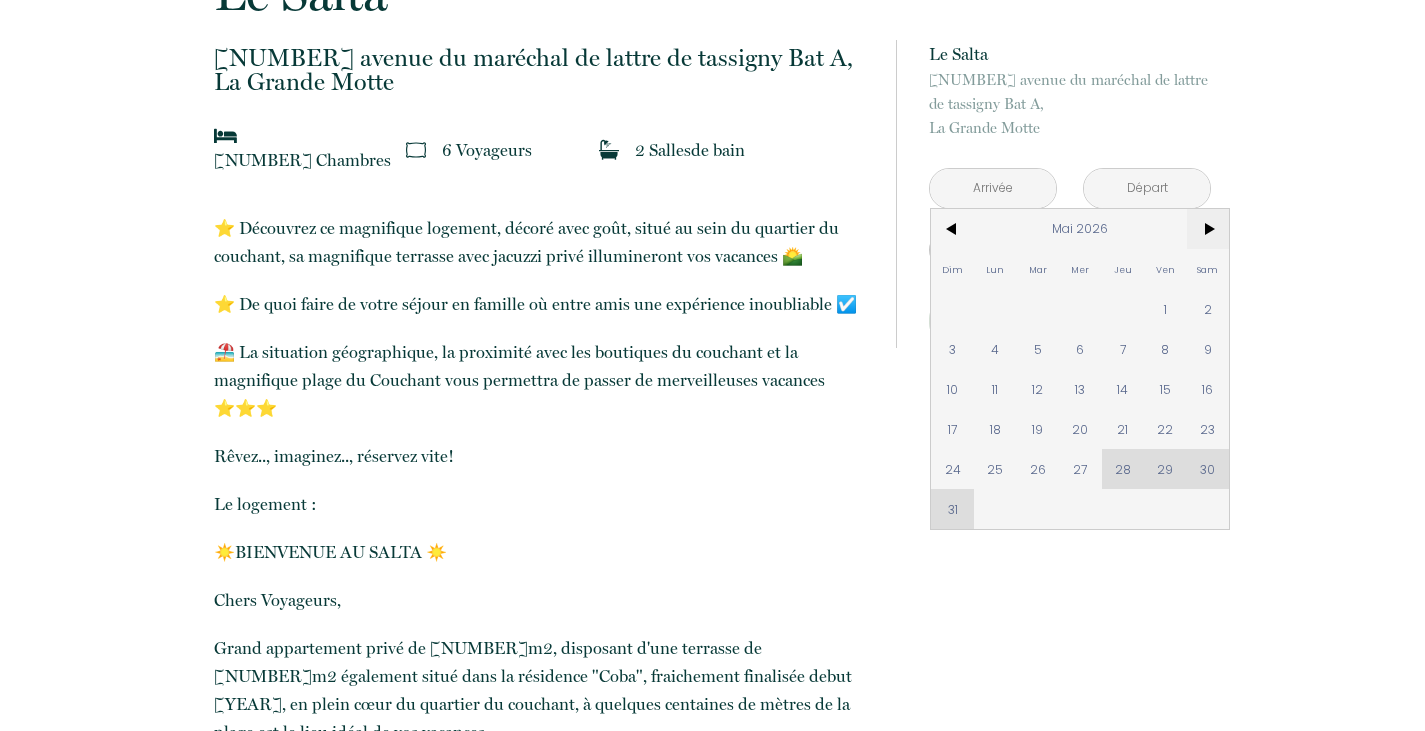 click on ">" at bounding box center [1208, 229] 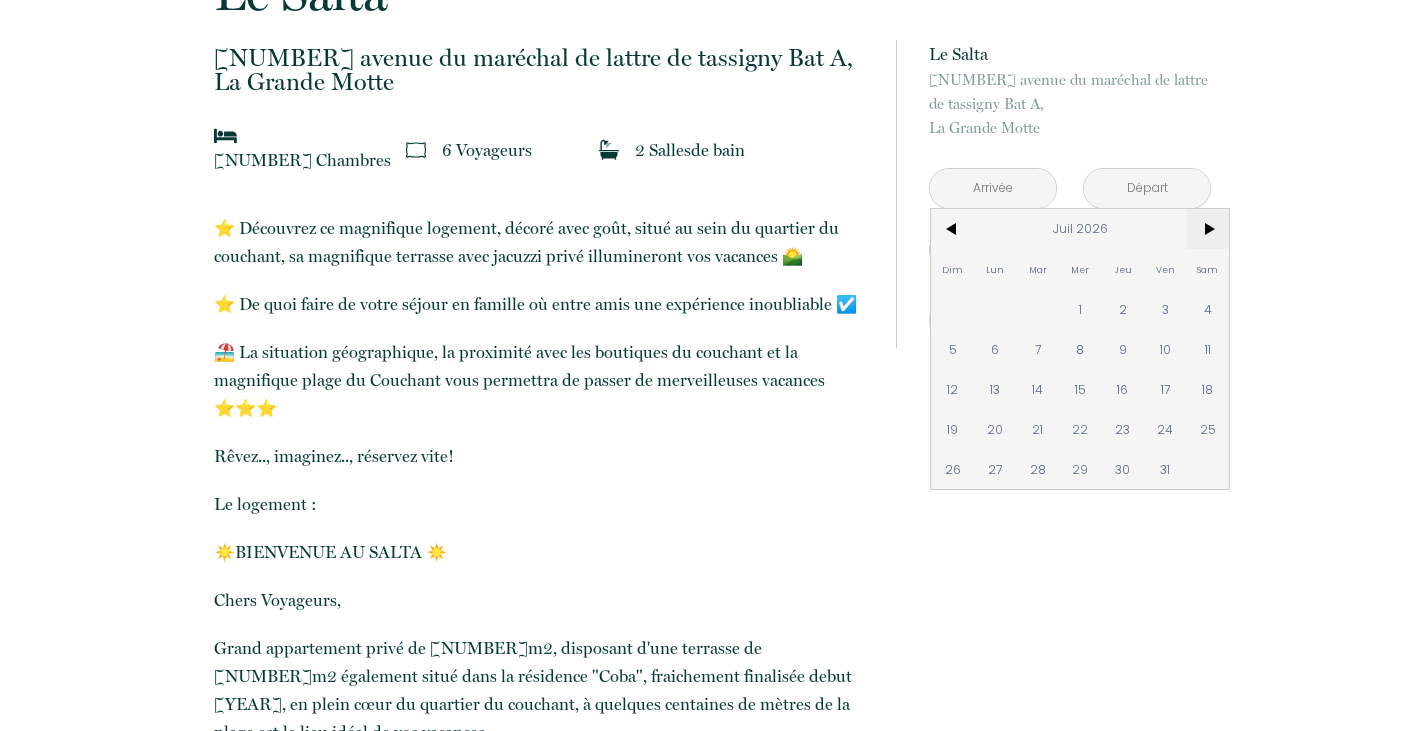click on ">" at bounding box center [1208, 229] 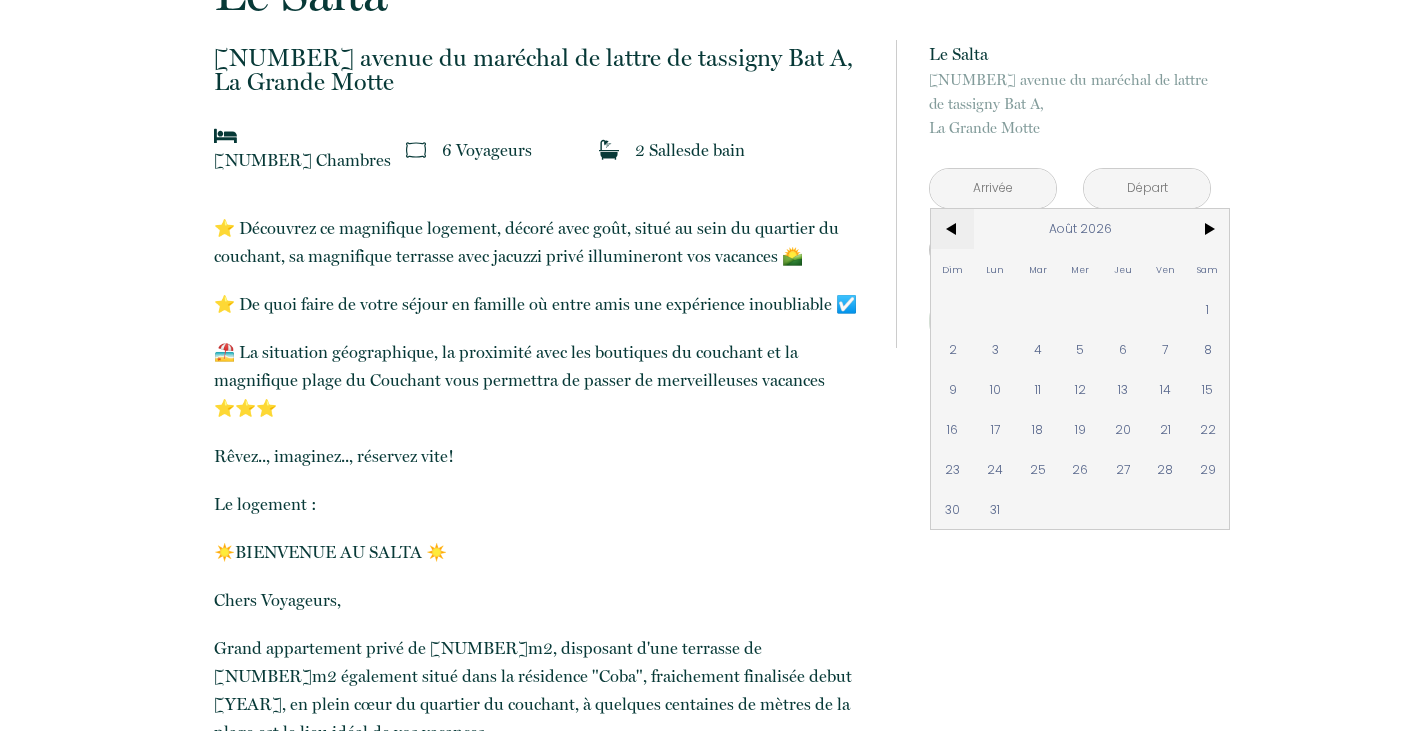 click on "<" at bounding box center (952, 229) 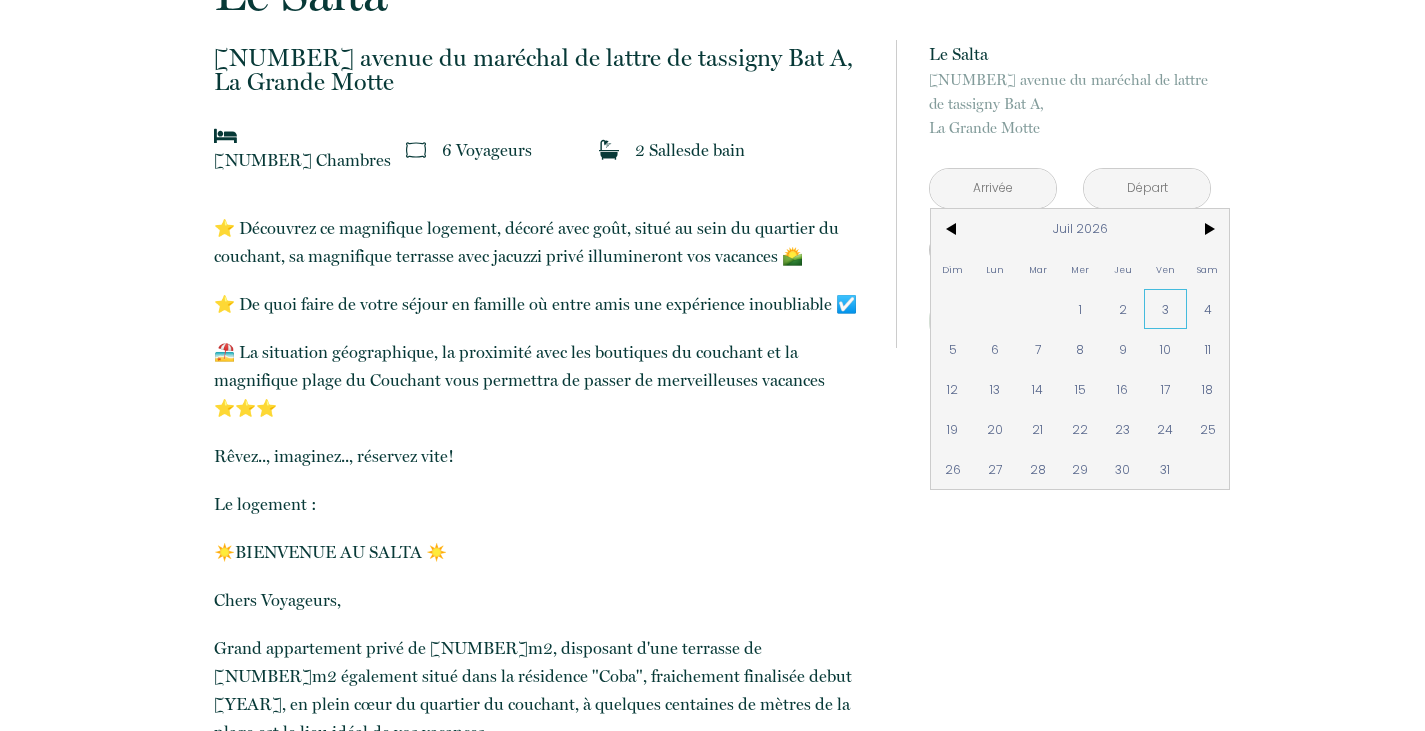 click on "3" at bounding box center [1165, 309] 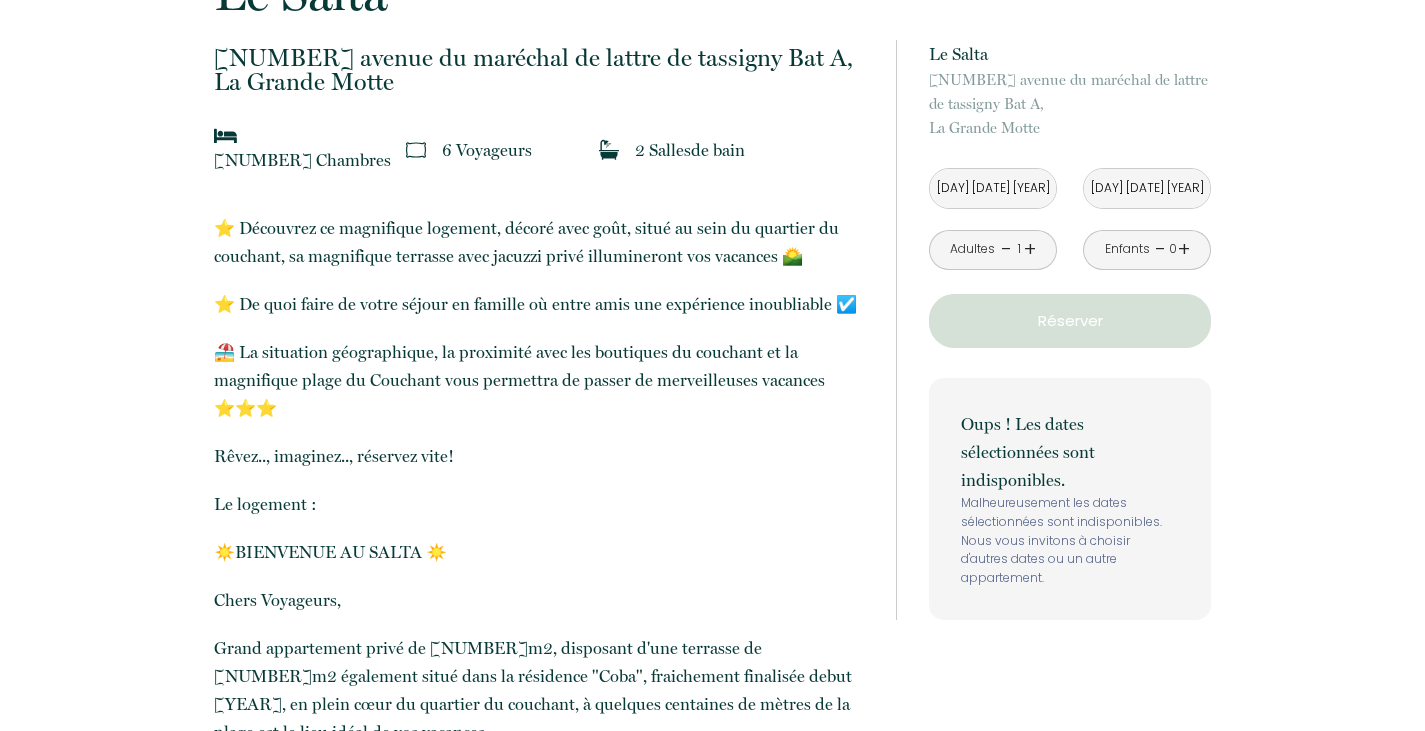 click on "[DAY] [DATE] [YEAR]" at bounding box center (1147, 188) 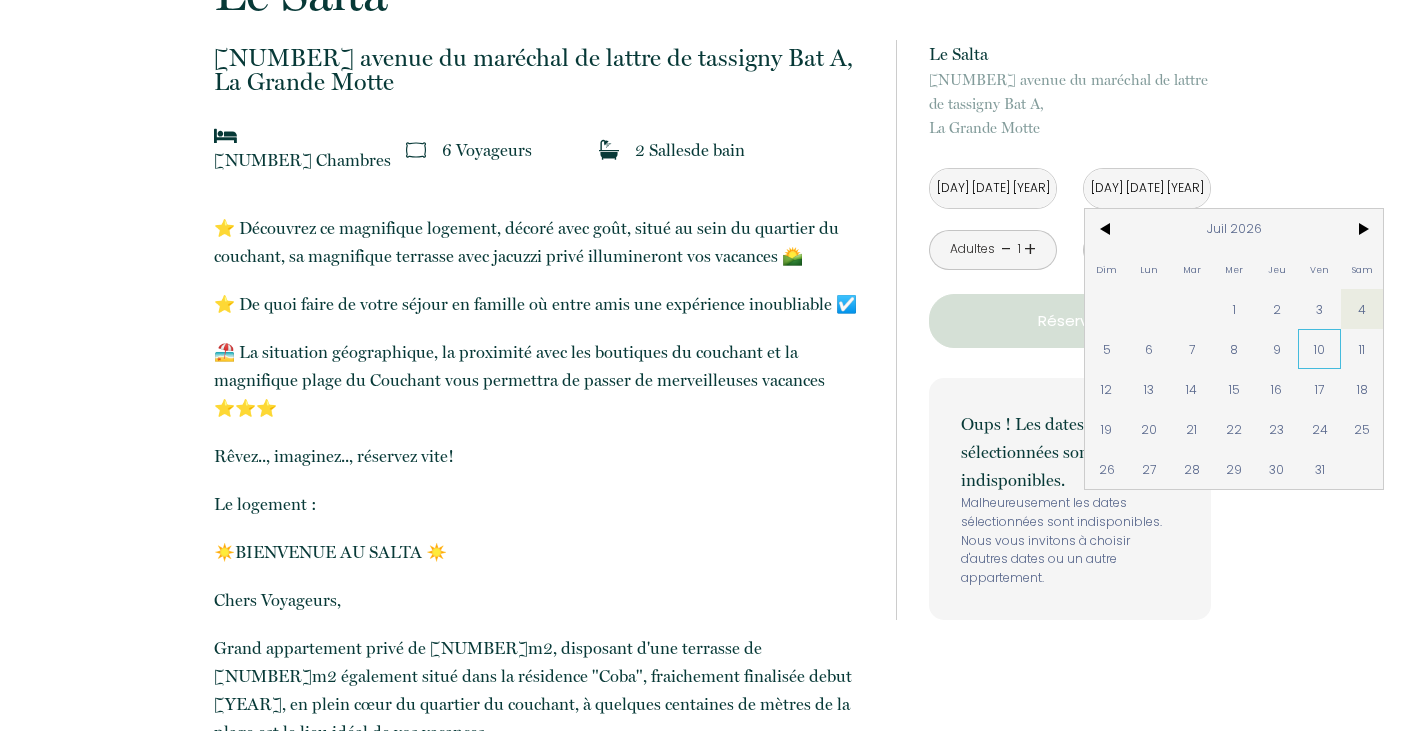 click on "10" at bounding box center [1319, 349] 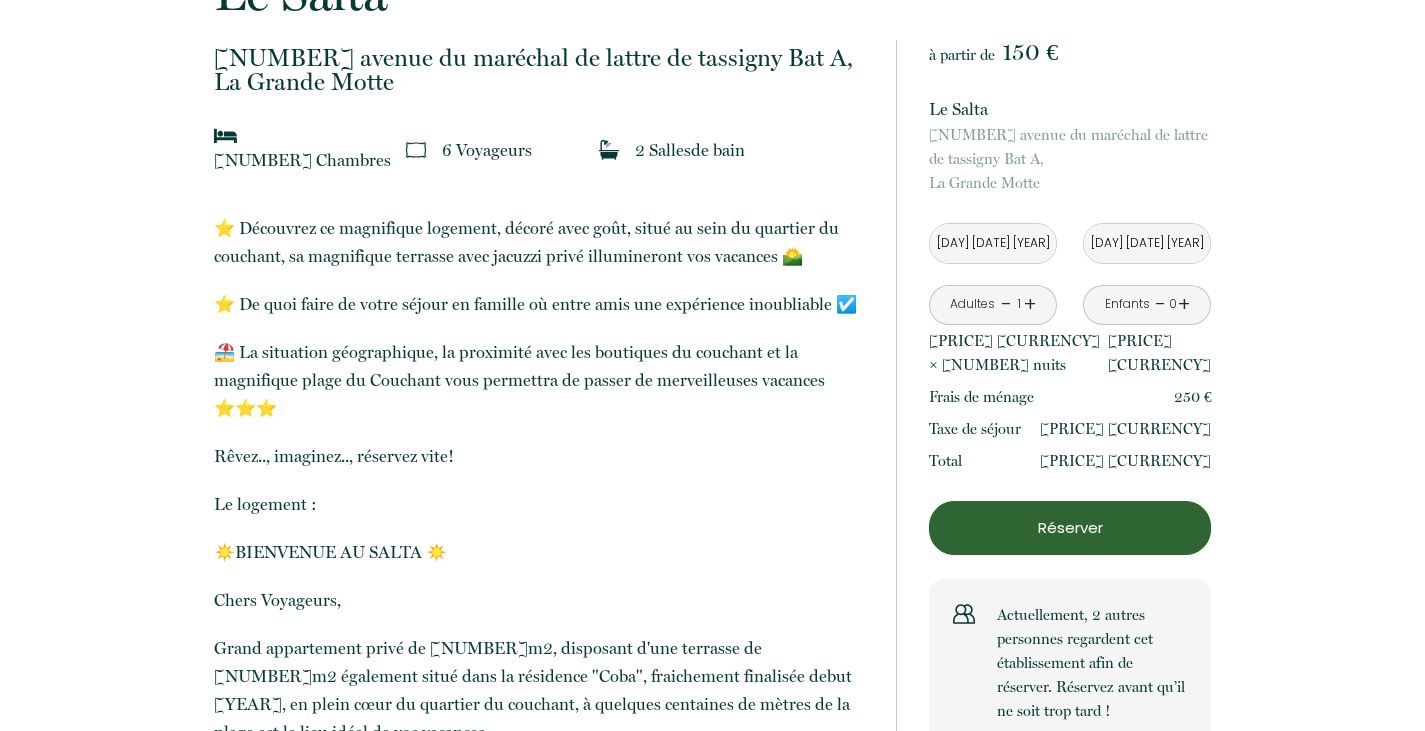 click on "+" at bounding box center [1030, 304] 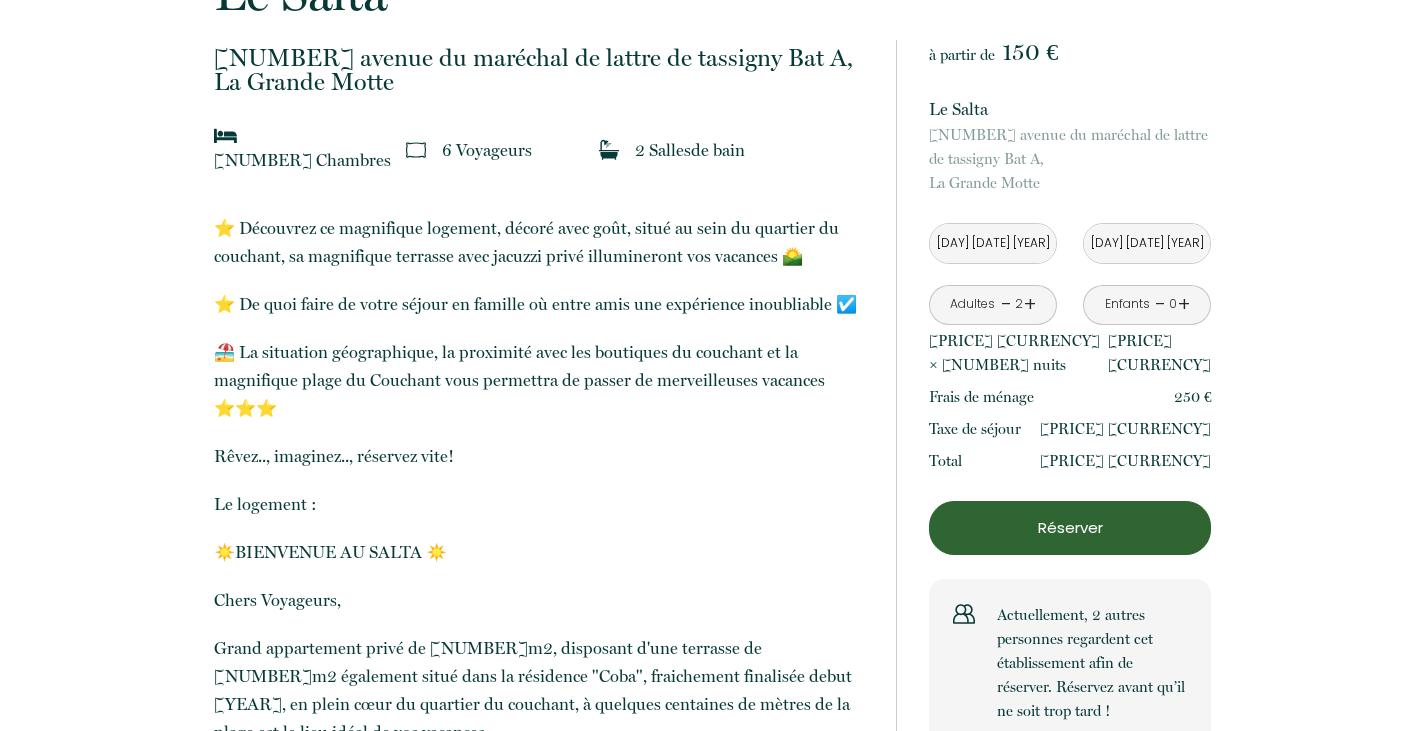click on "+" at bounding box center [1030, 304] 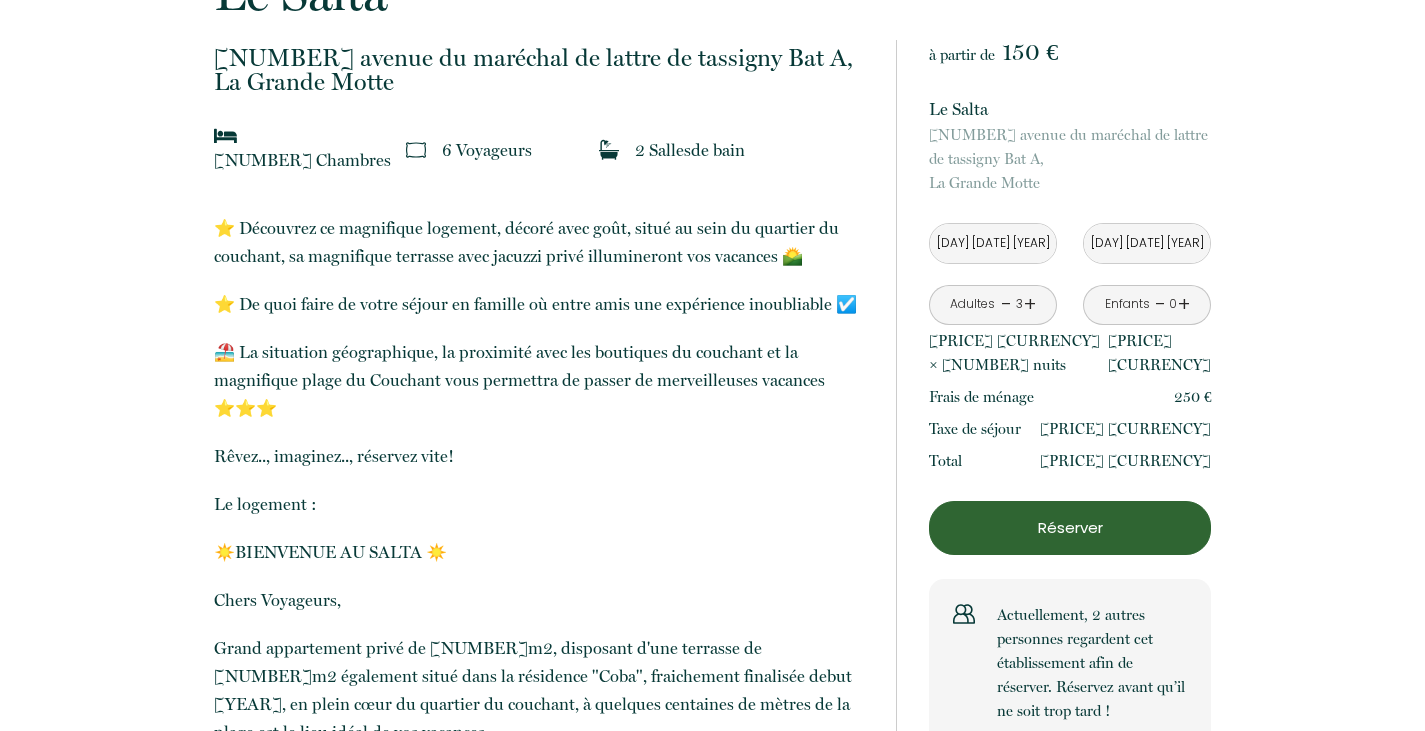 click on "+" at bounding box center [1030, 304] 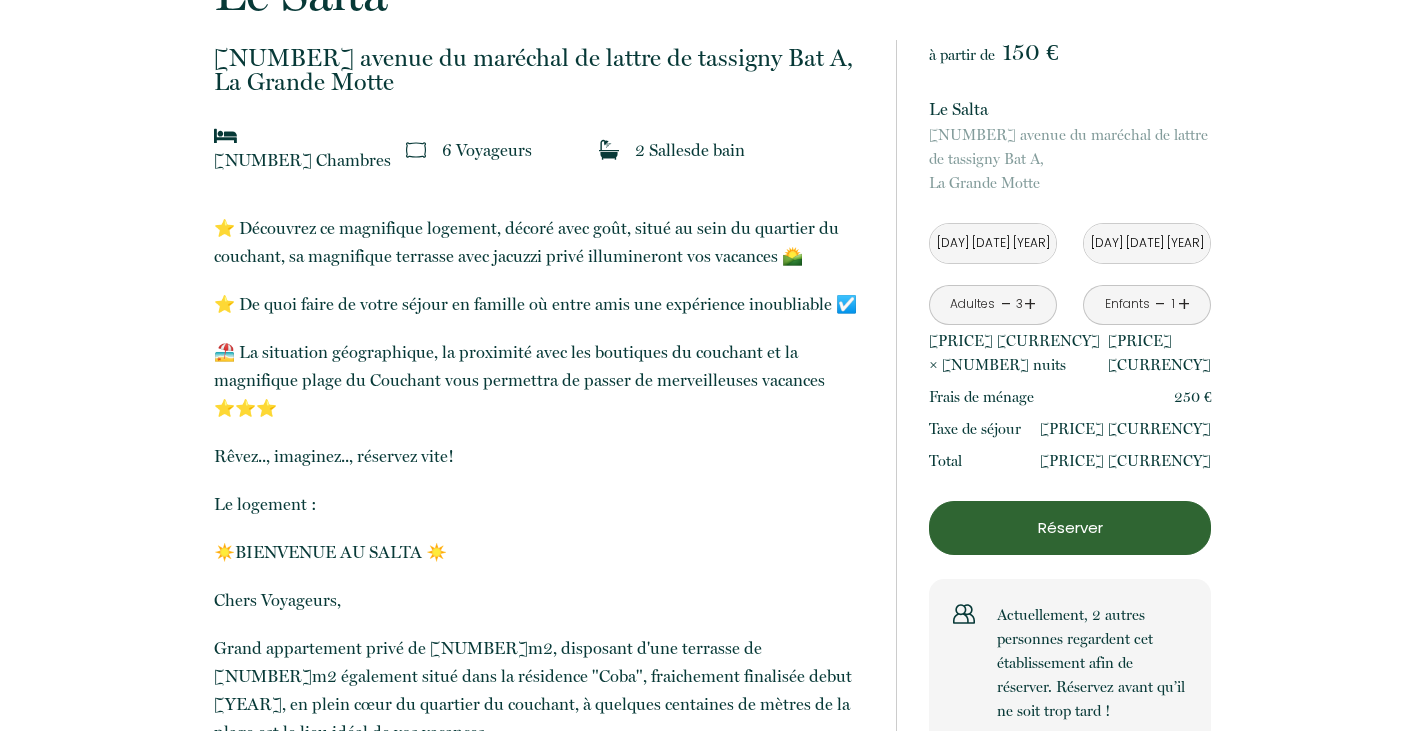 click on "+" at bounding box center (1030, 304) 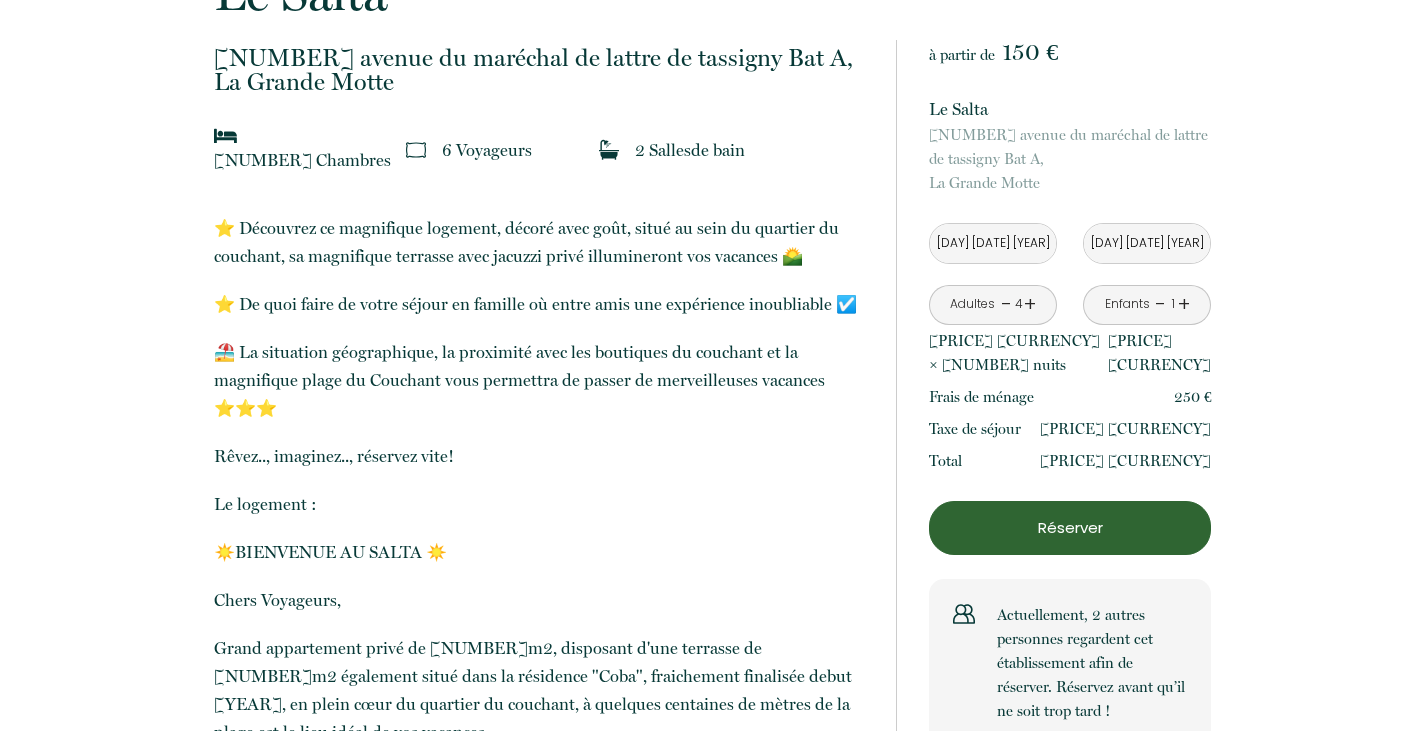 click on "-" at bounding box center (1006, 304) 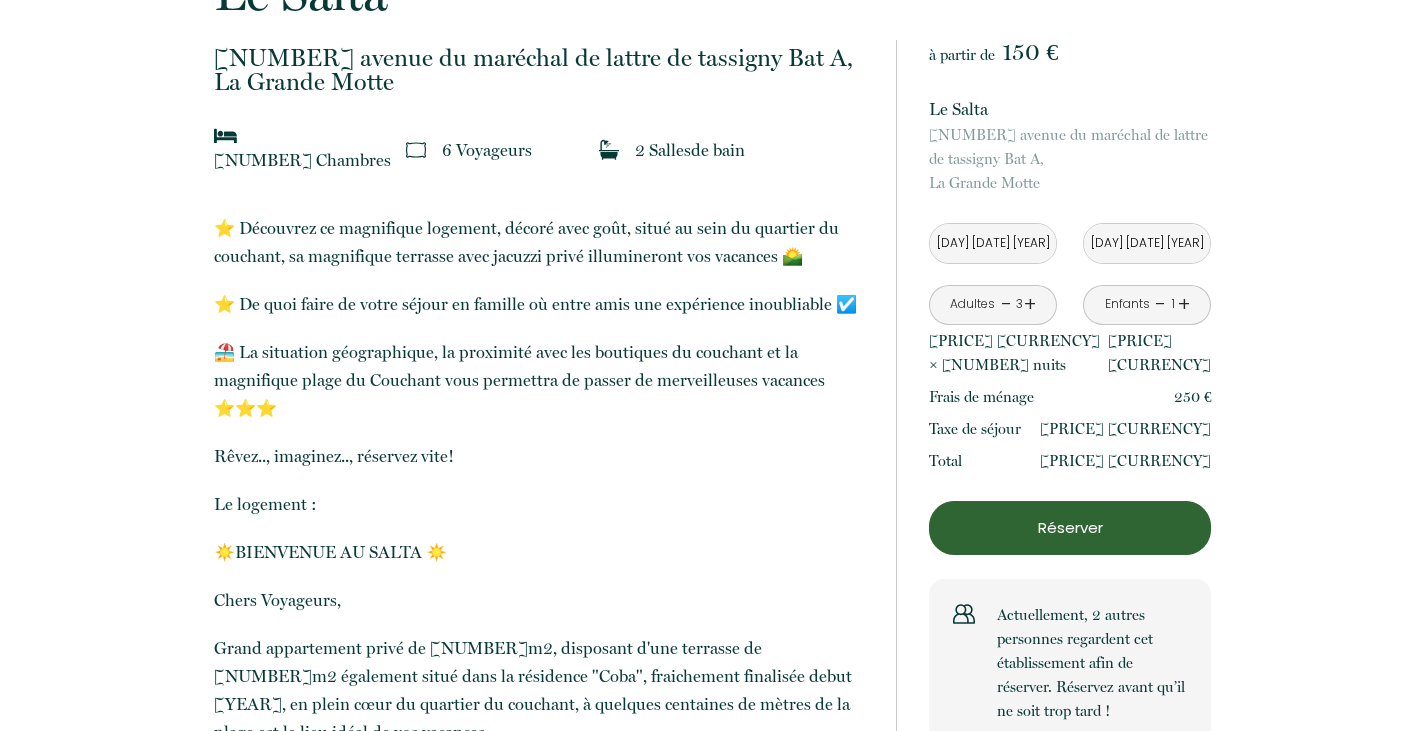 click on "+" at bounding box center [1030, 304] 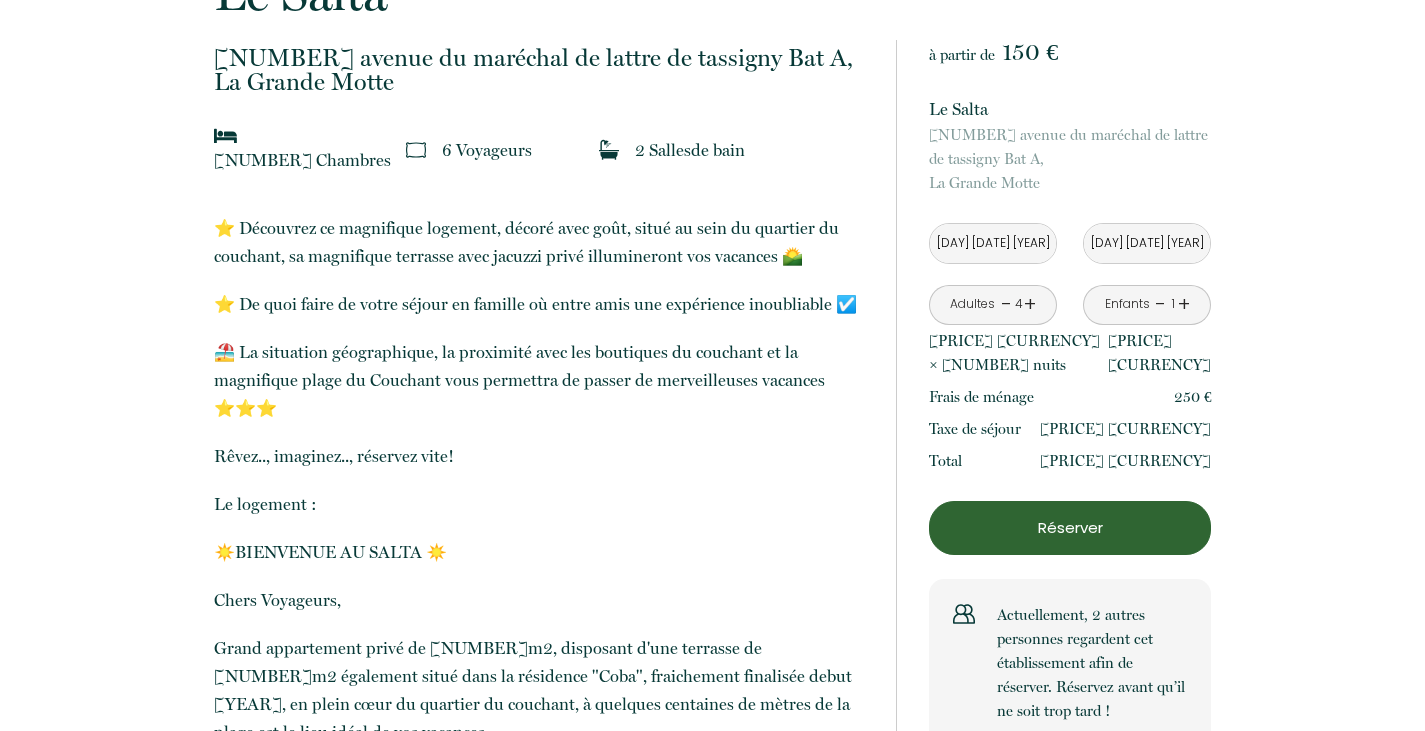 click on "-" at bounding box center [1006, 304] 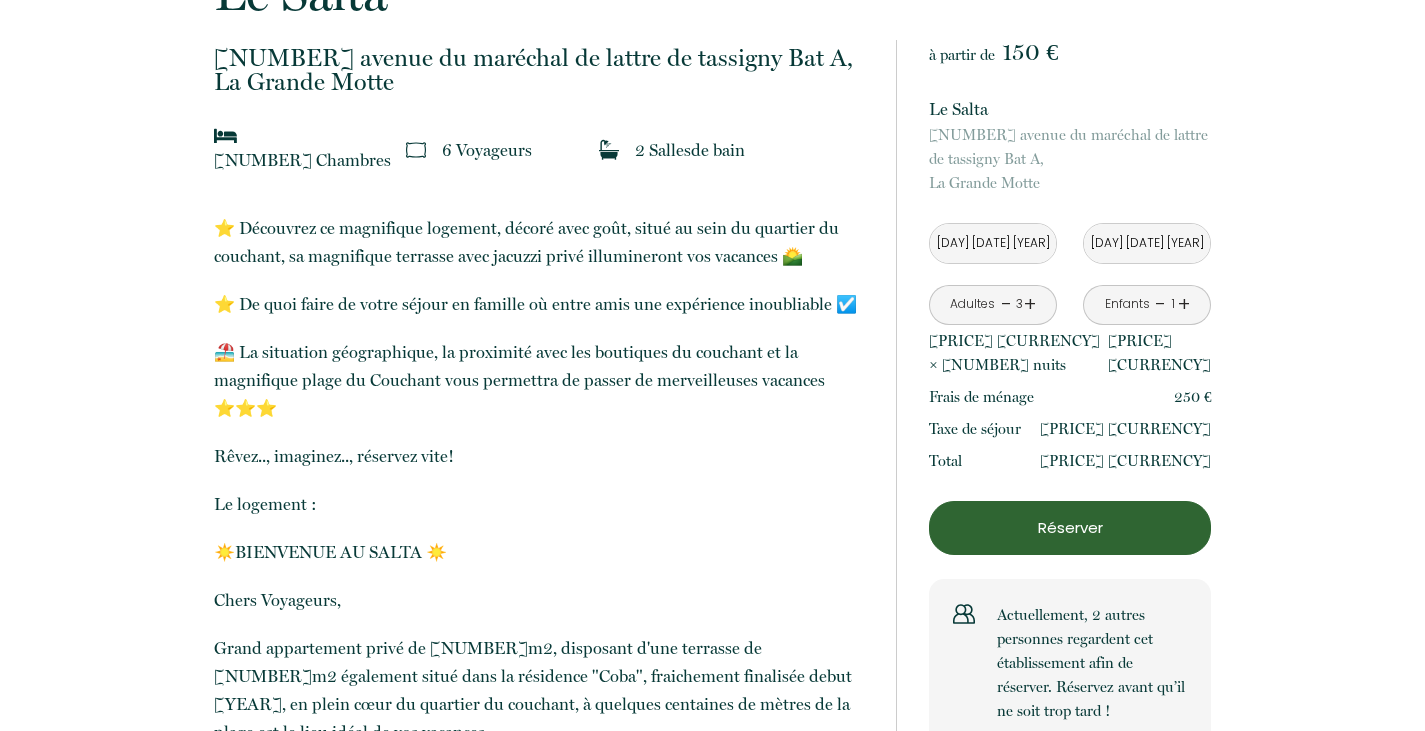 click on "+" at bounding box center (1030, 304) 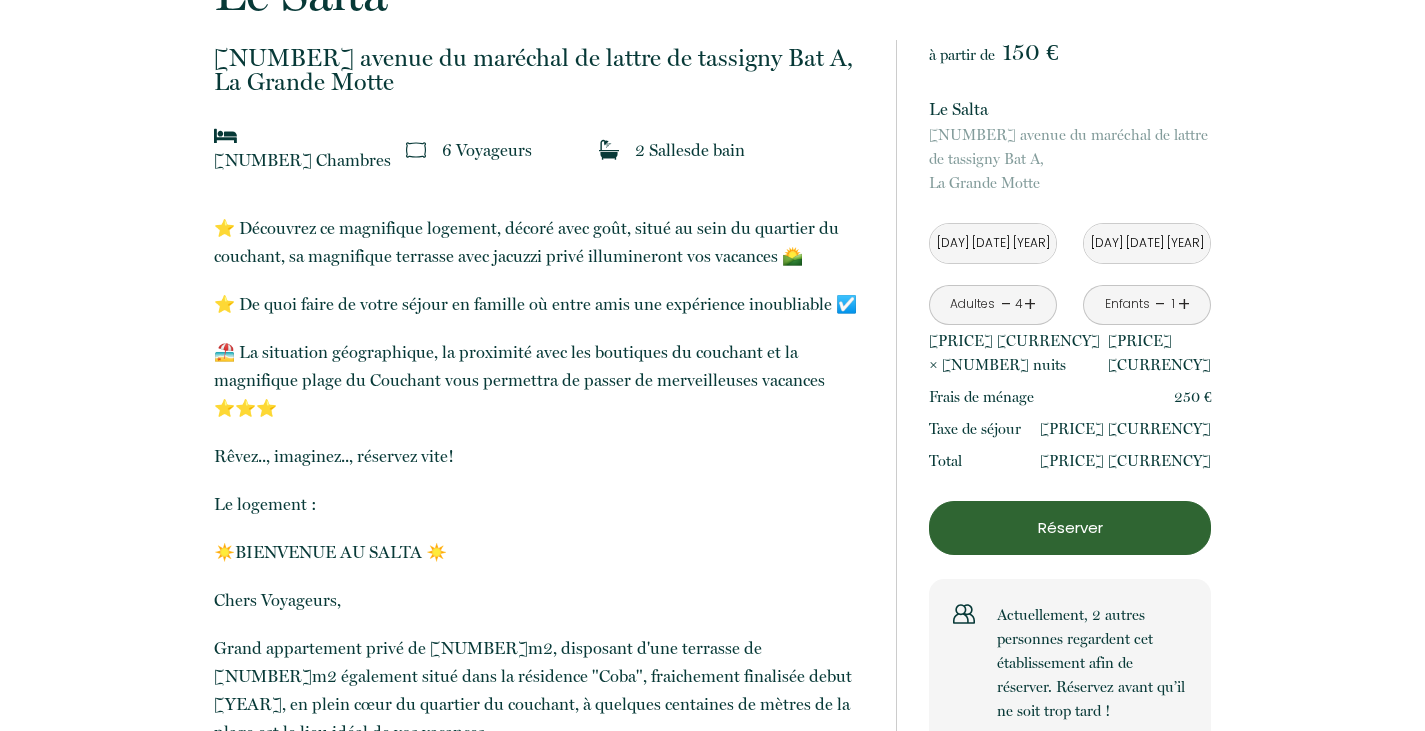 click on "-" at bounding box center (1006, 304) 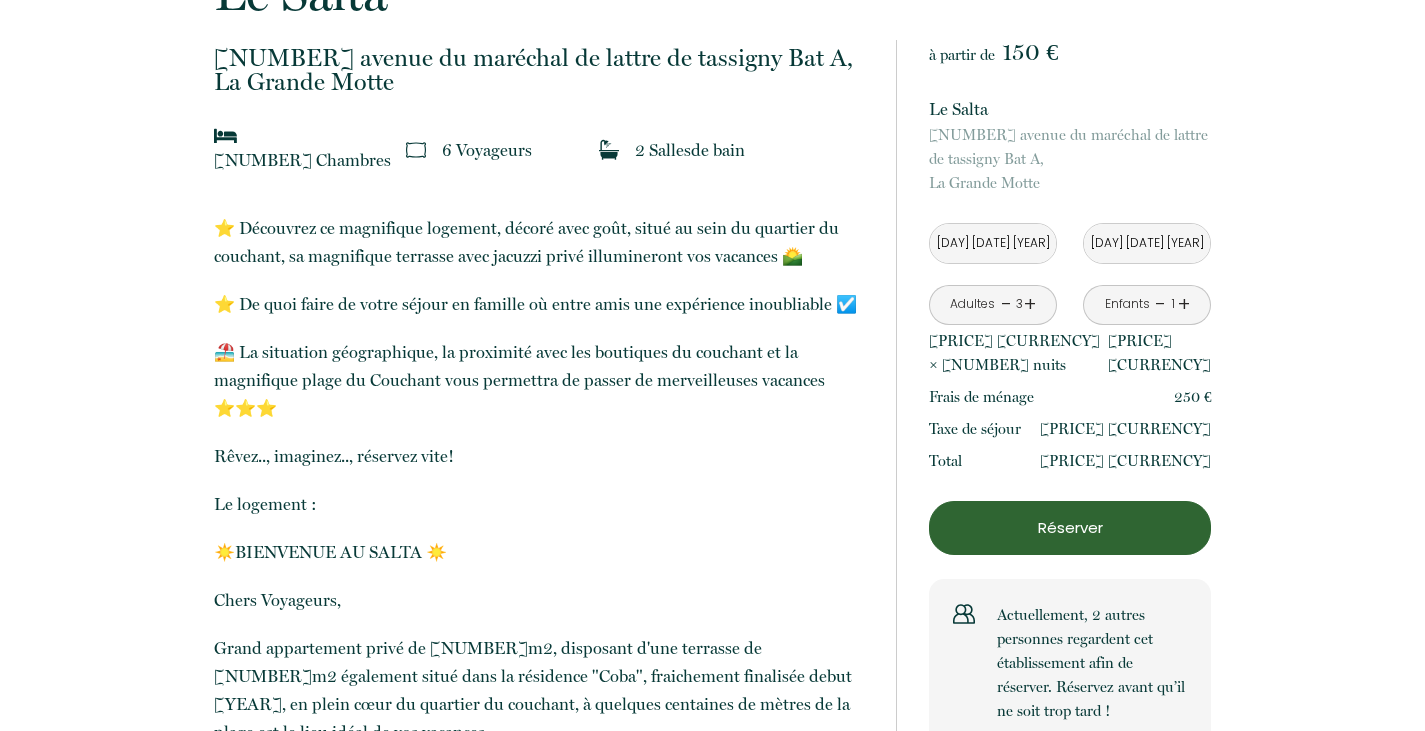 click on "+" at bounding box center [1030, 304] 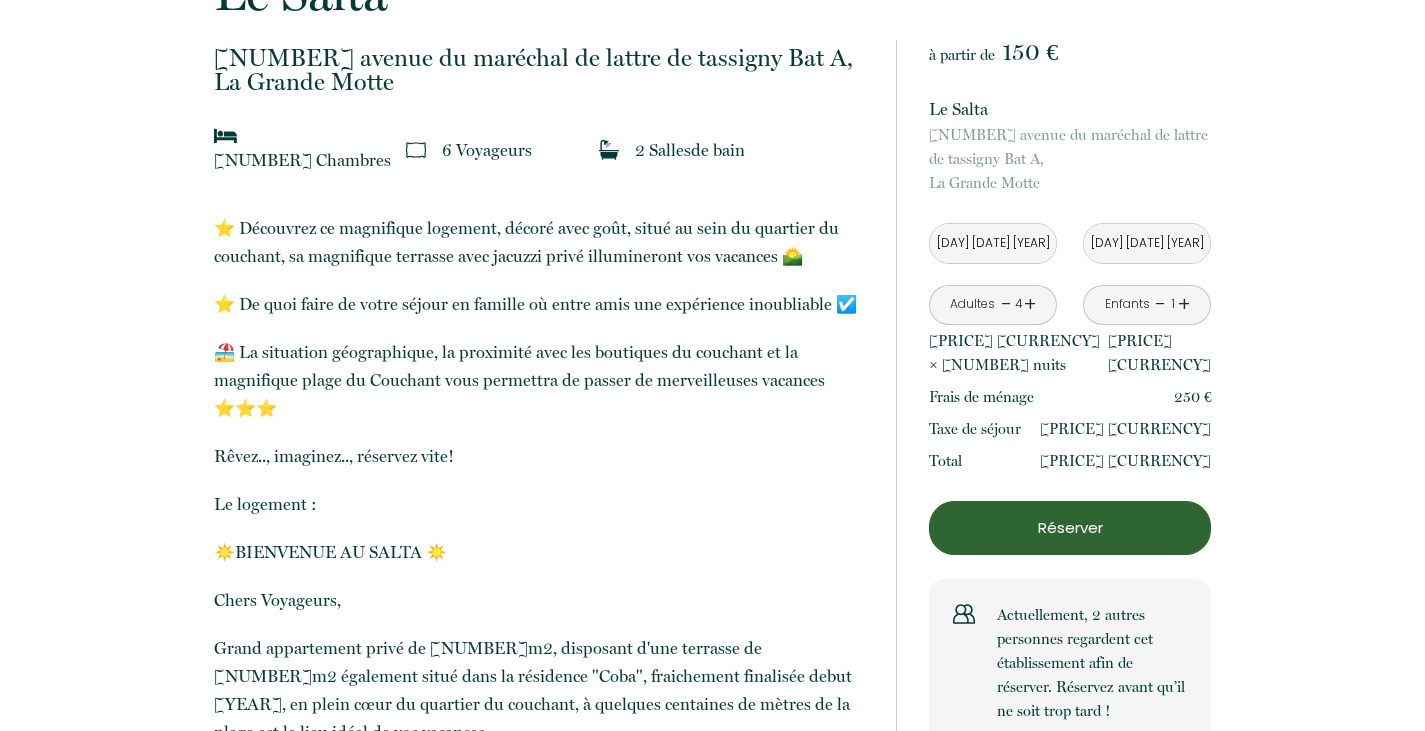 click on "-" at bounding box center [1006, 304] 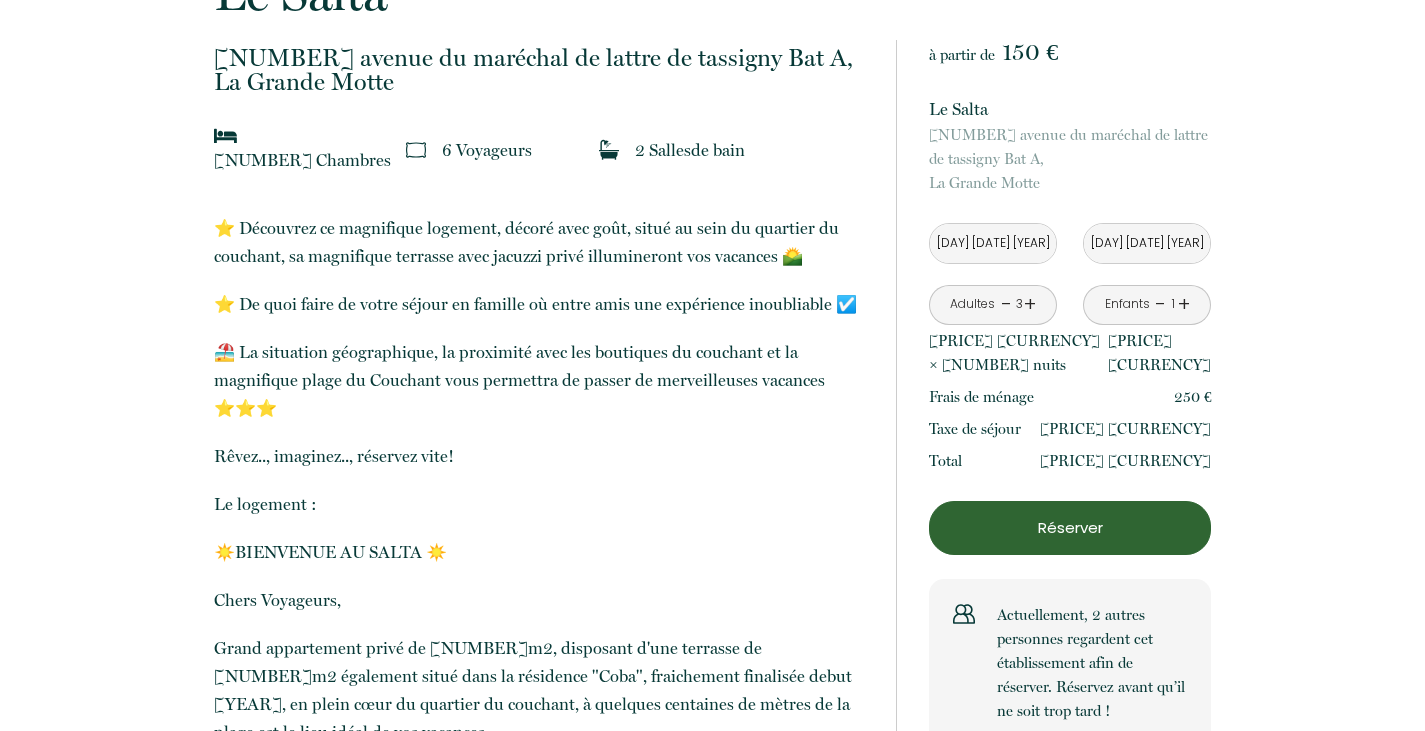 click on "+" at bounding box center [1030, 304] 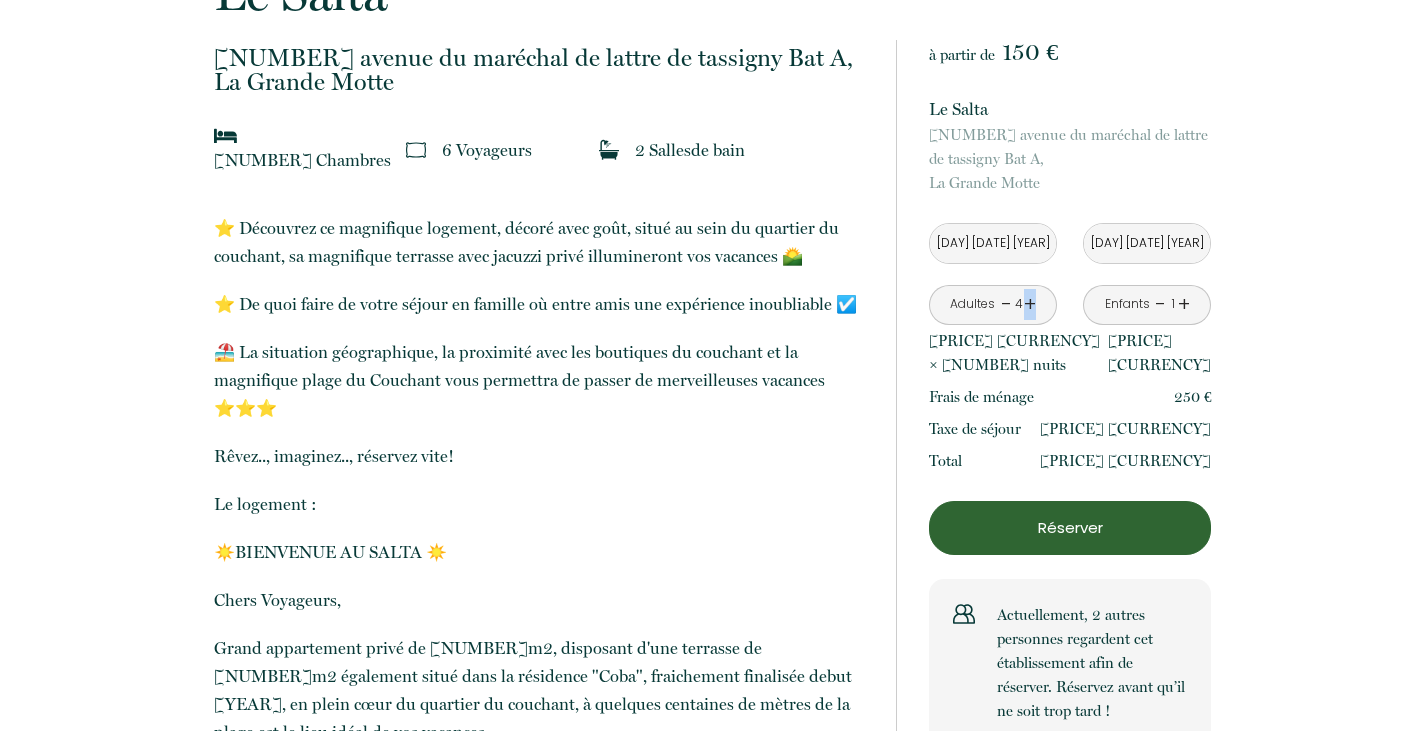 click on "+" at bounding box center (1030, 304) 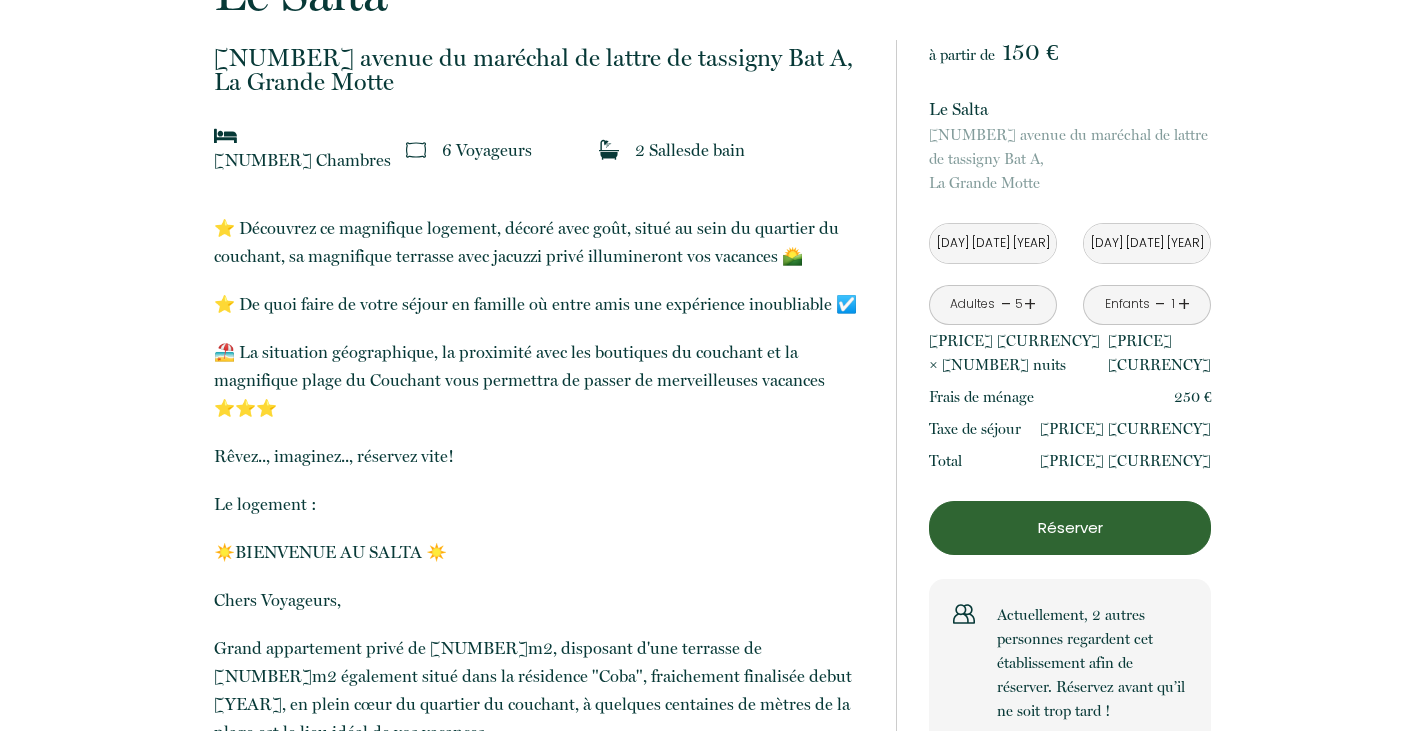 click on "-" at bounding box center (1006, 304) 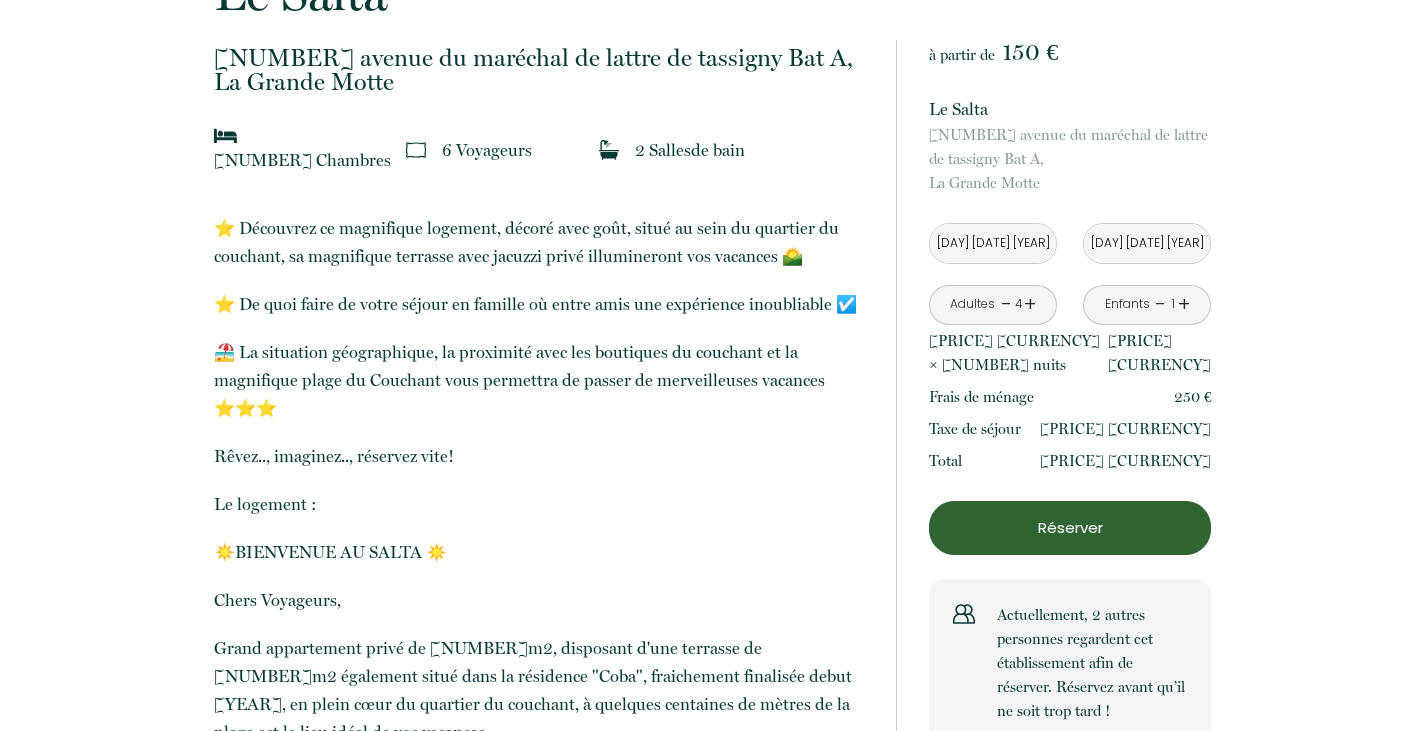 click on "-" at bounding box center (1006, 304) 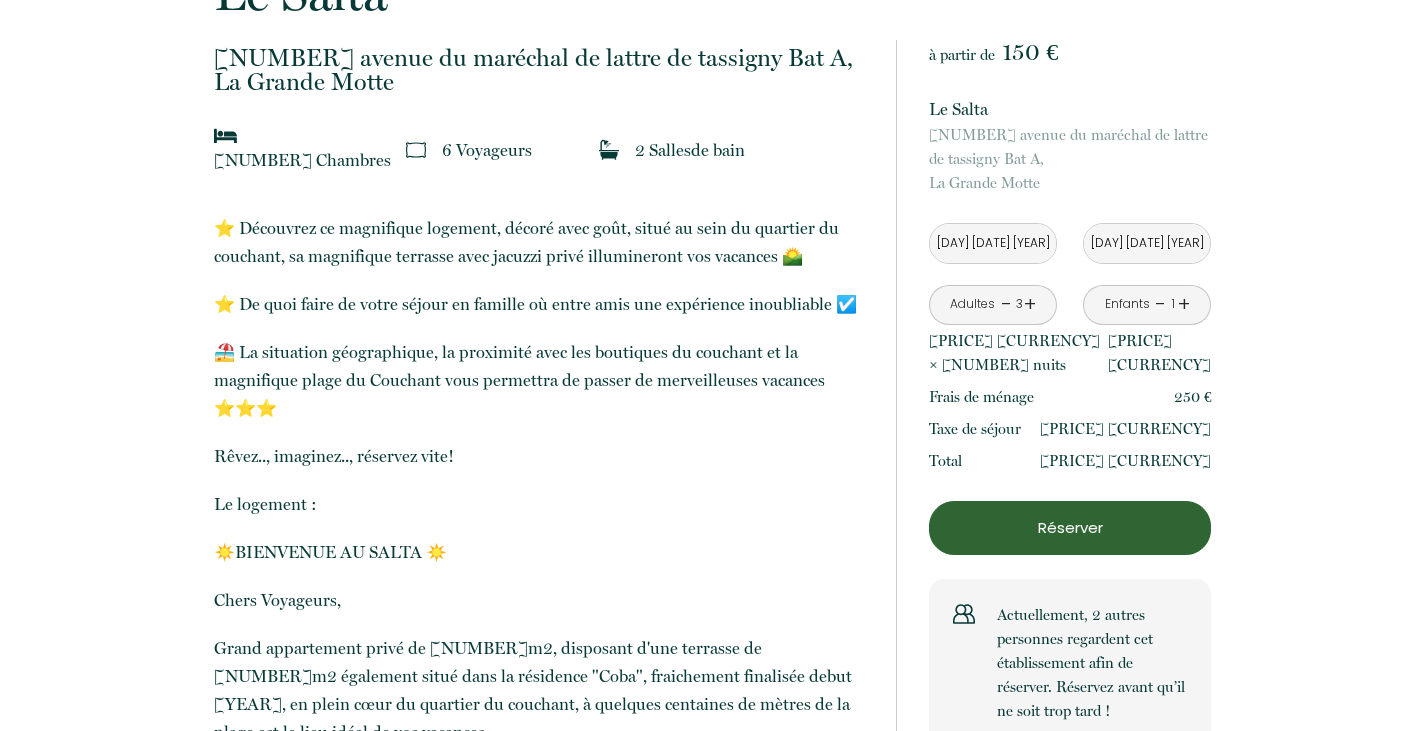 click on "+" at bounding box center (1030, 304) 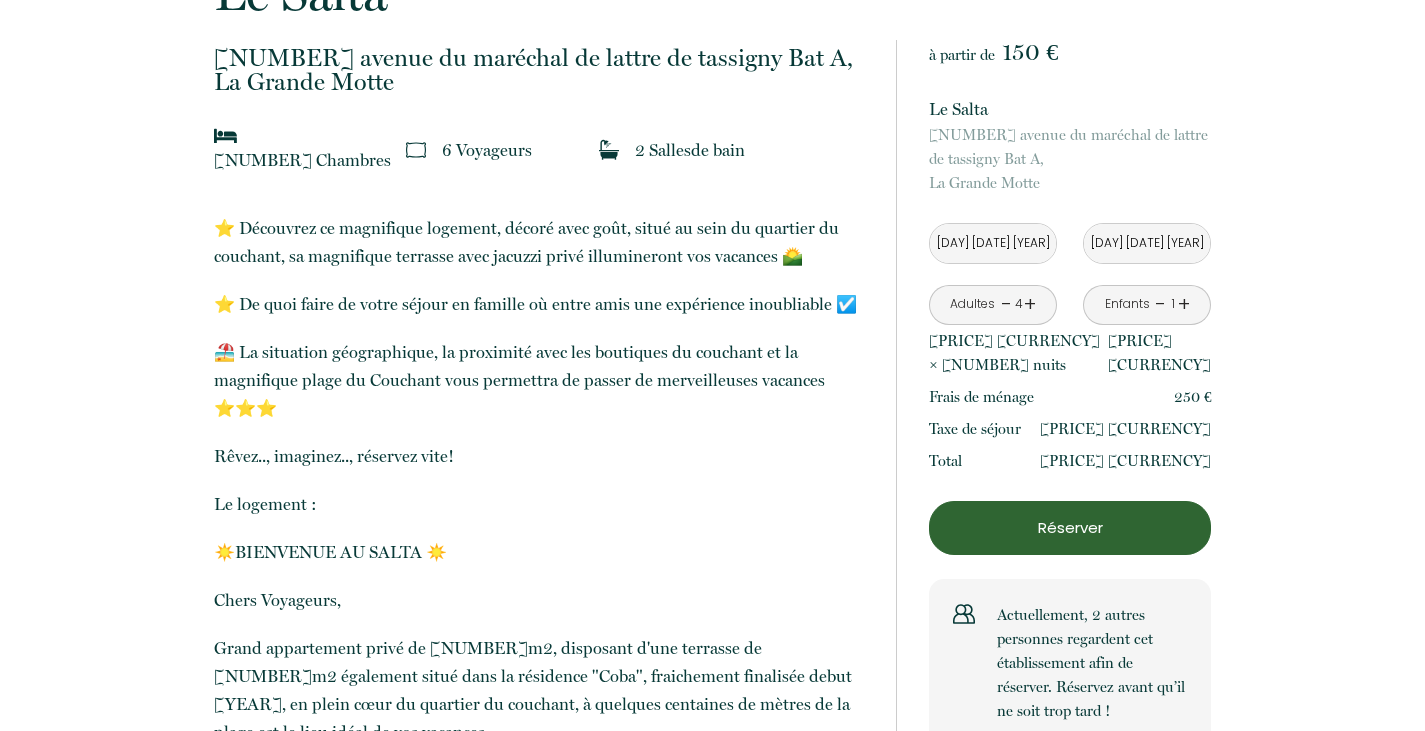 click on "-" at bounding box center (1006, 304) 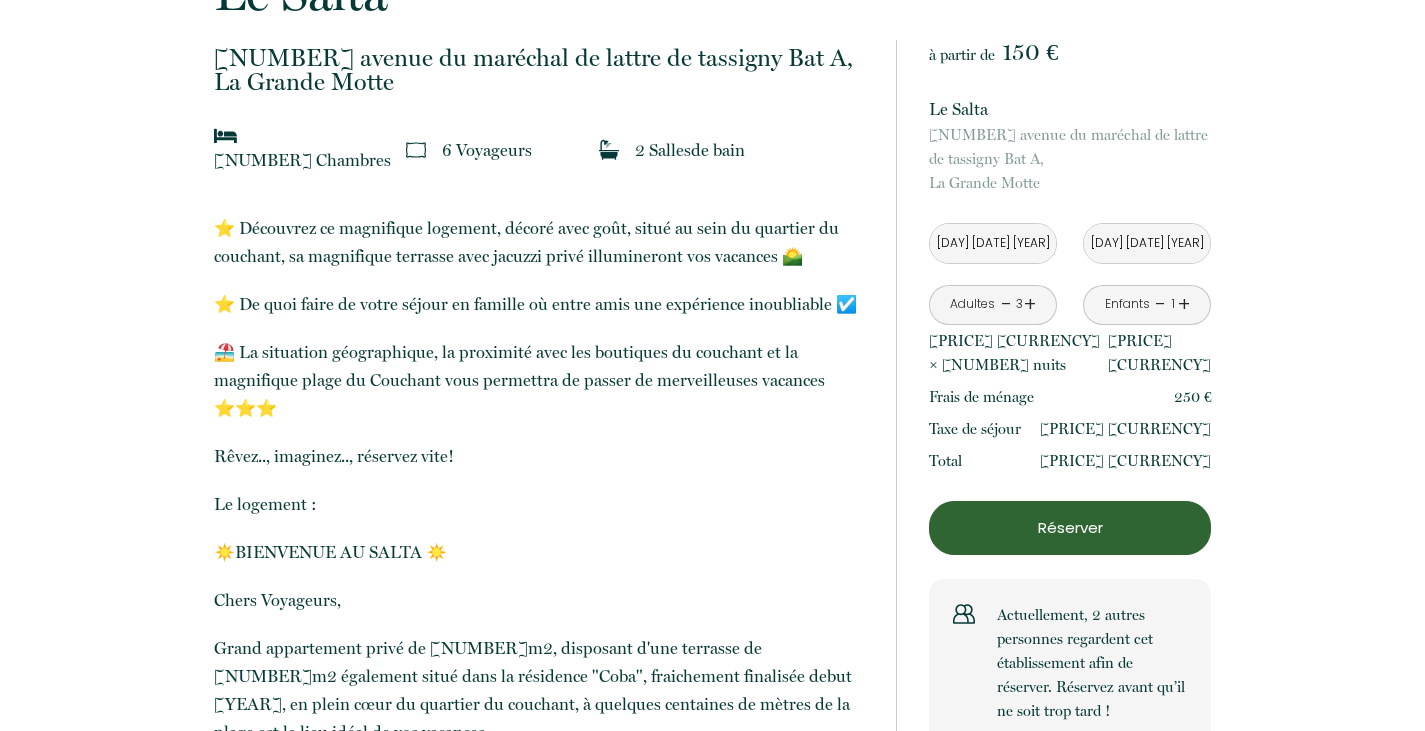 click on "+" at bounding box center [1030, 304] 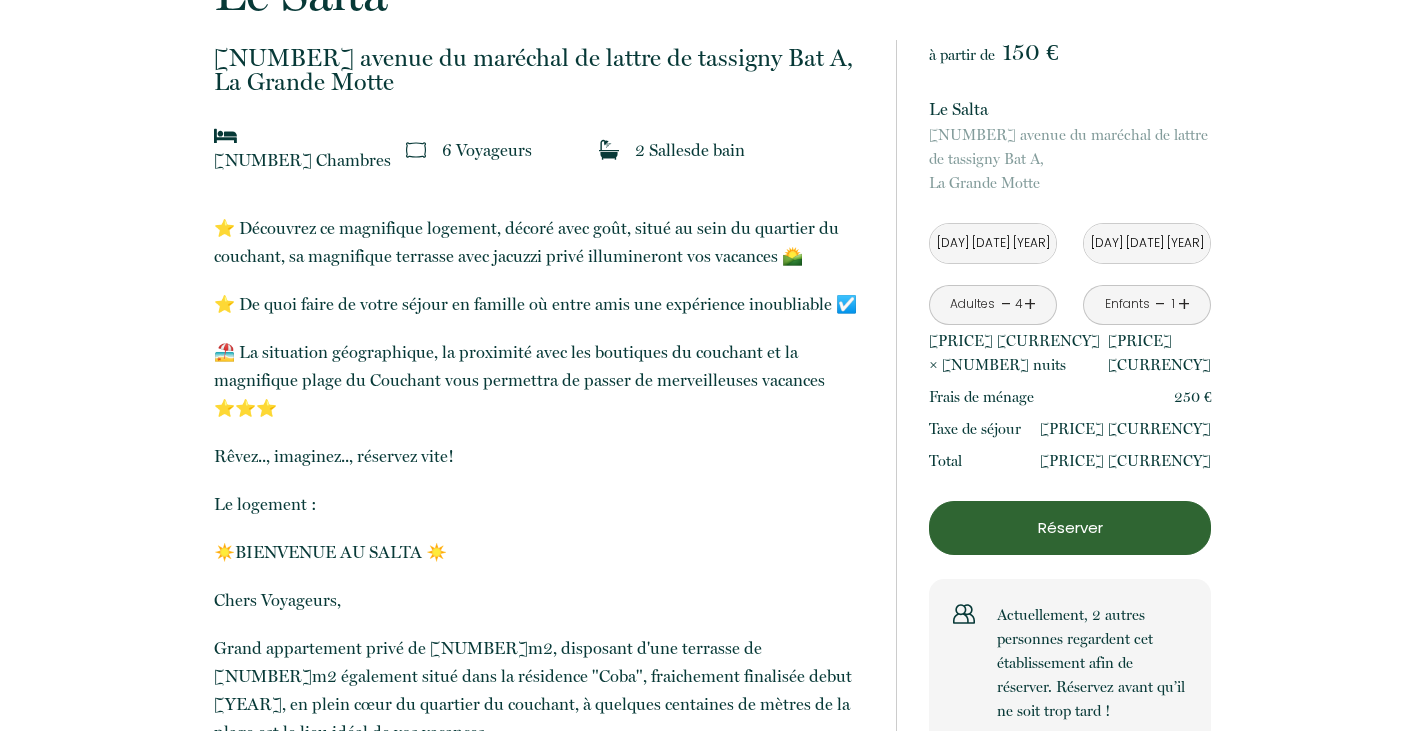 click on "-" at bounding box center (1006, 304) 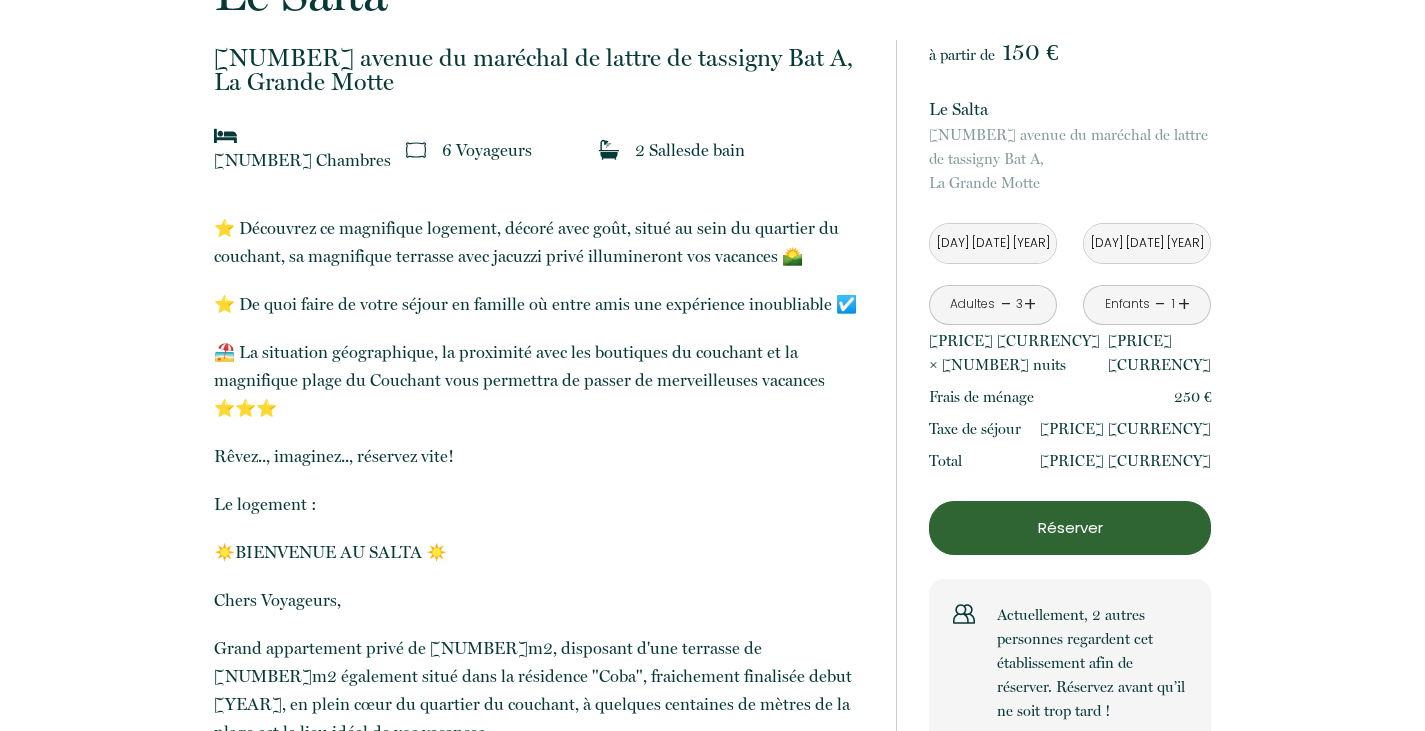 click on "+" at bounding box center [1030, 304] 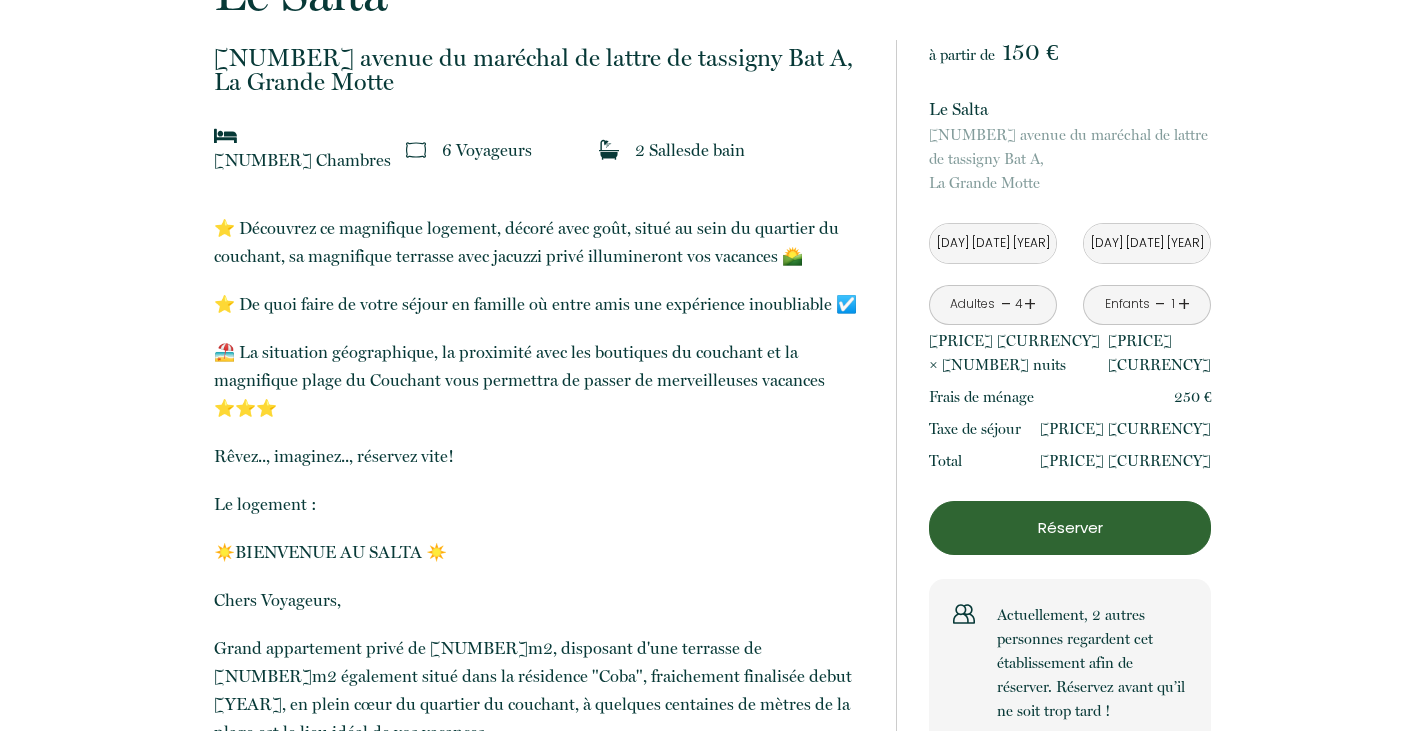 click on "-" at bounding box center [1006, 304] 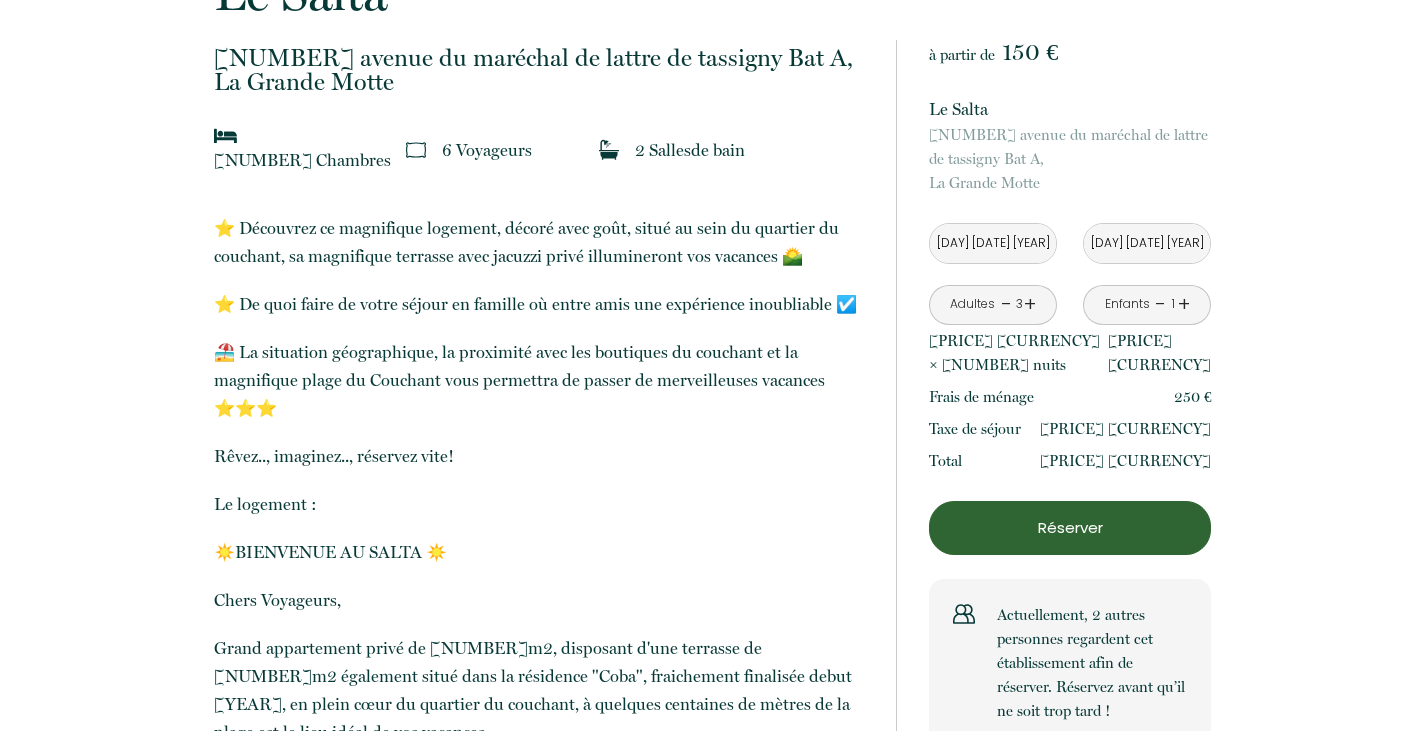 click on "+" at bounding box center (1030, 304) 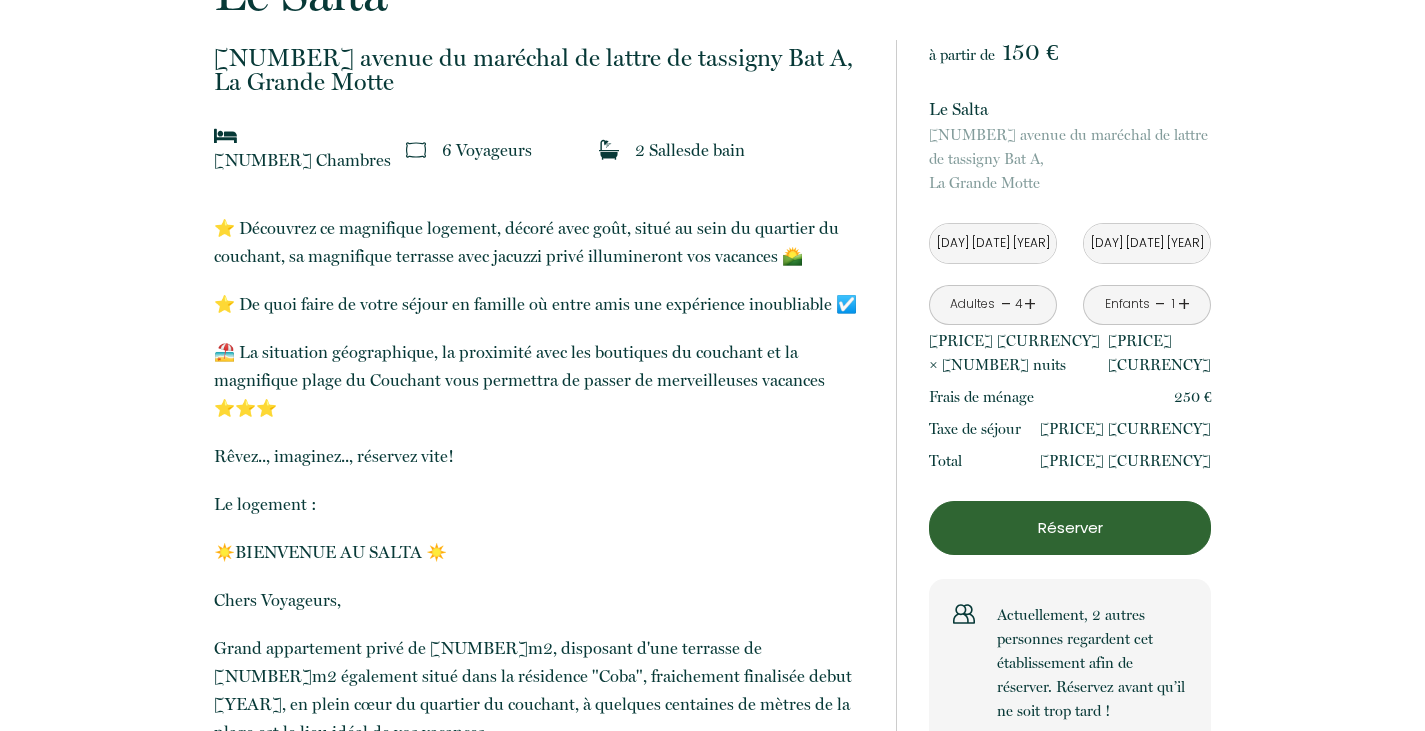 click on "-" at bounding box center (1006, 304) 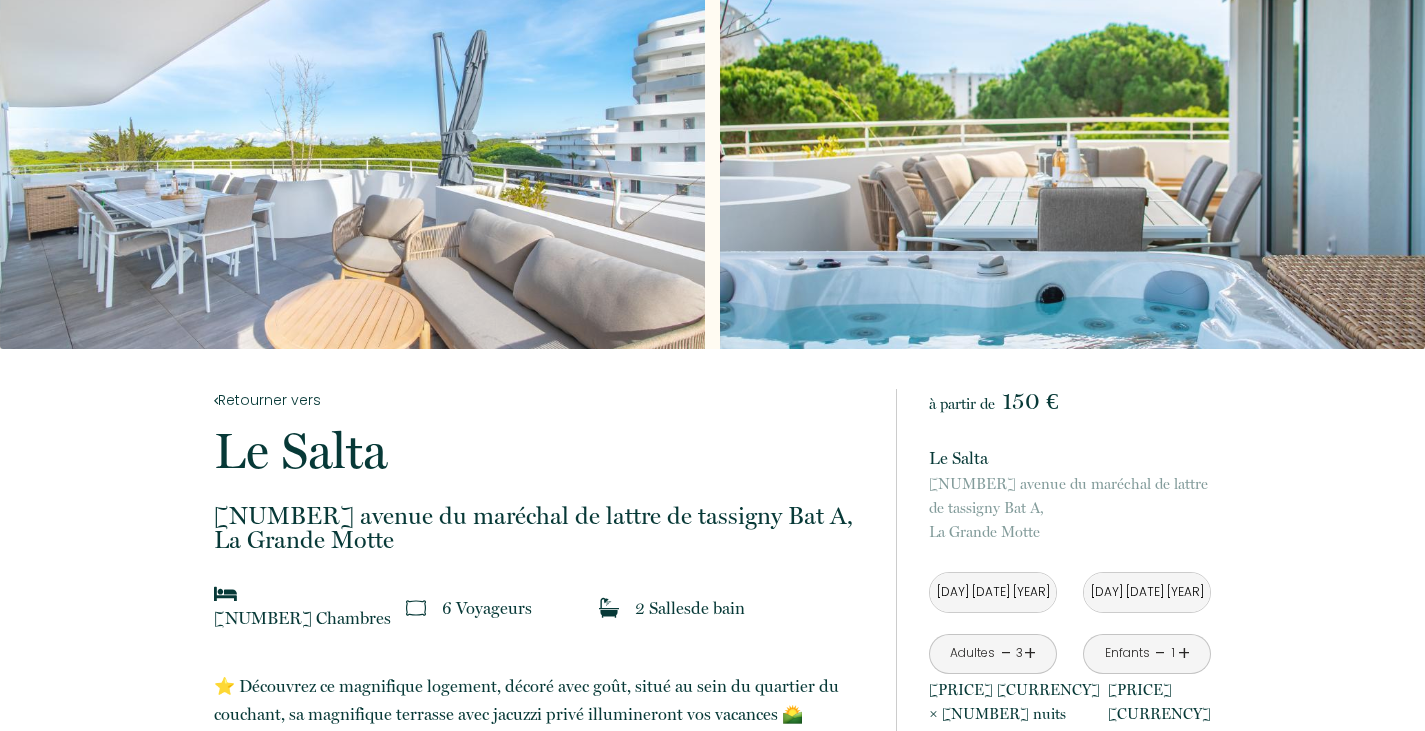 scroll, scrollTop: 0, scrollLeft: 0, axis: both 